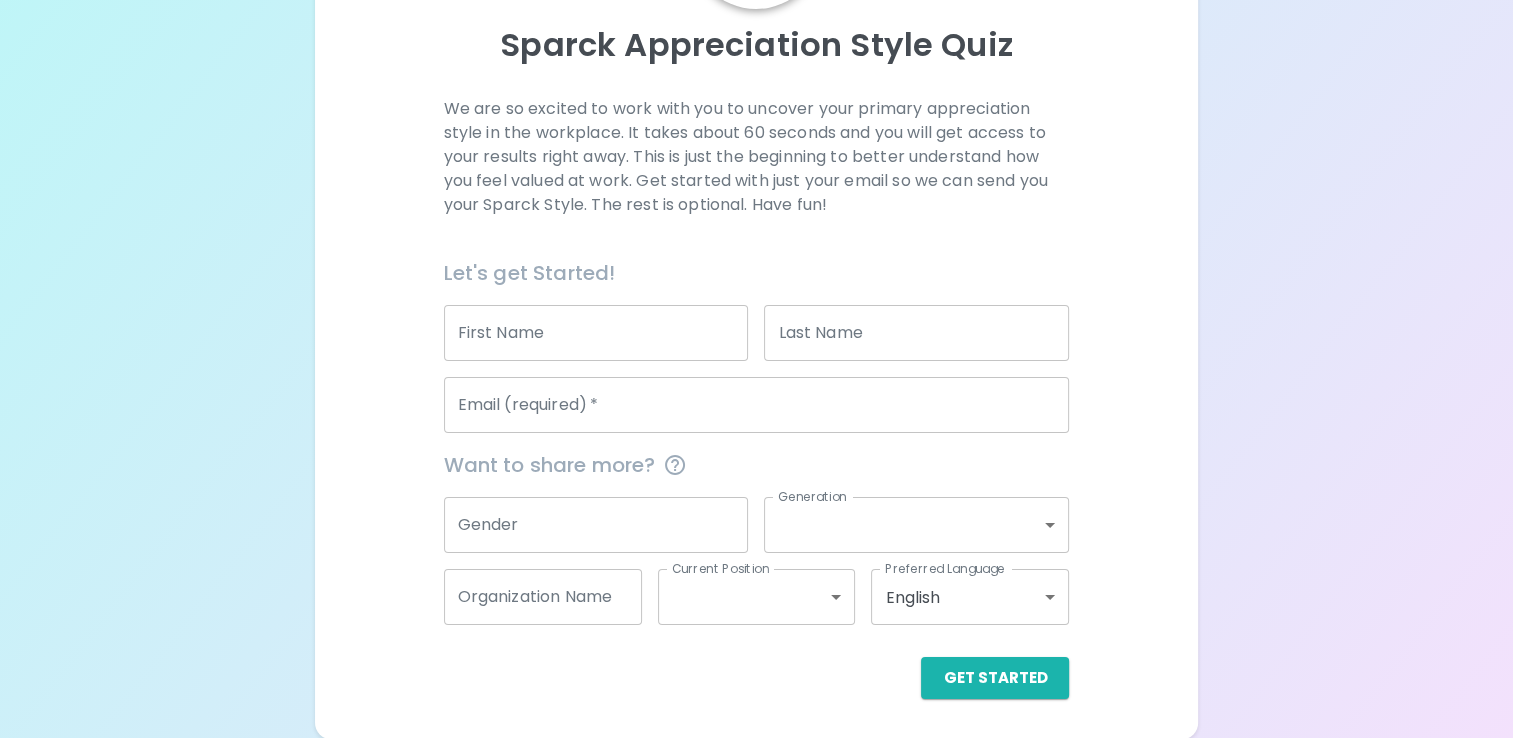 scroll, scrollTop: 214, scrollLeft: 0, axis: vertical 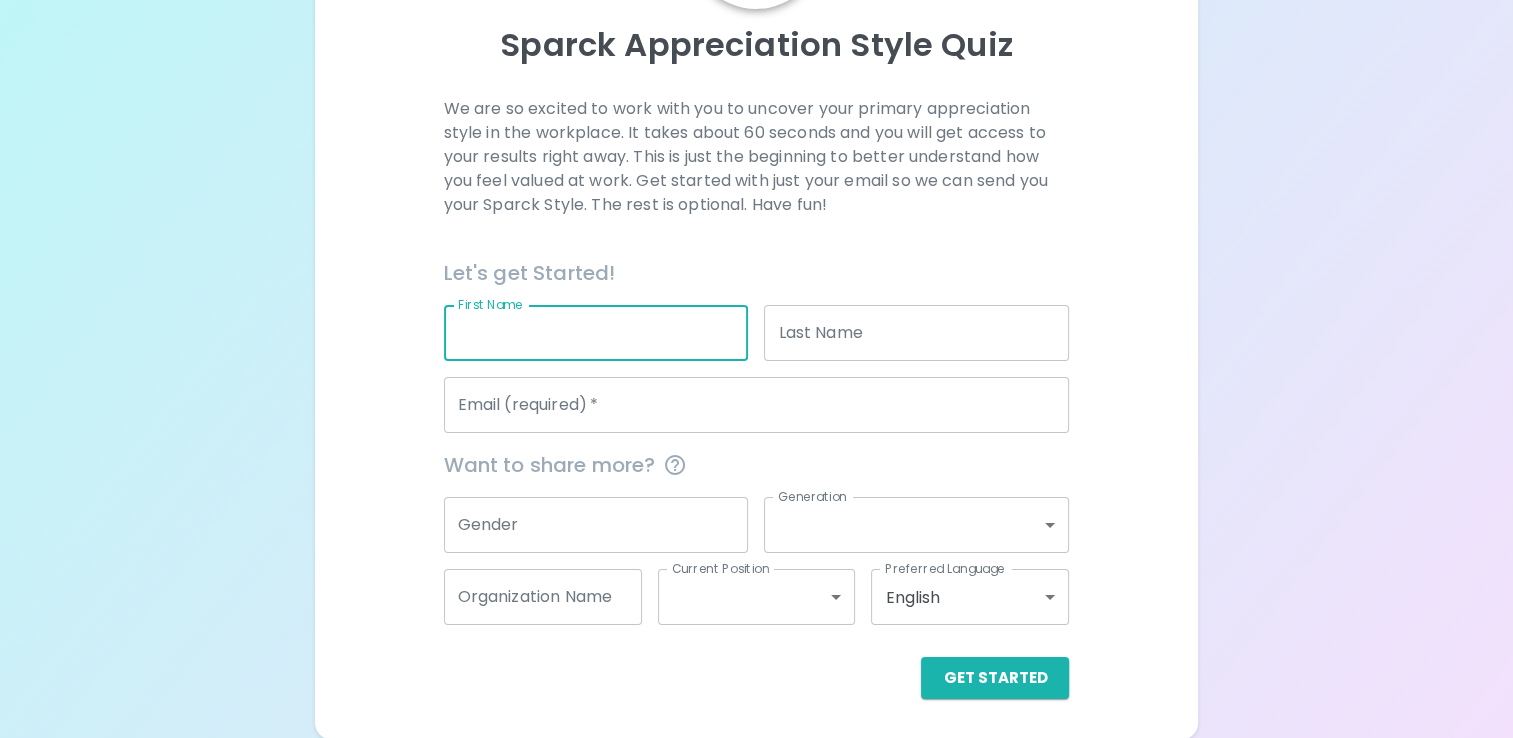 type on "[FIRST]" 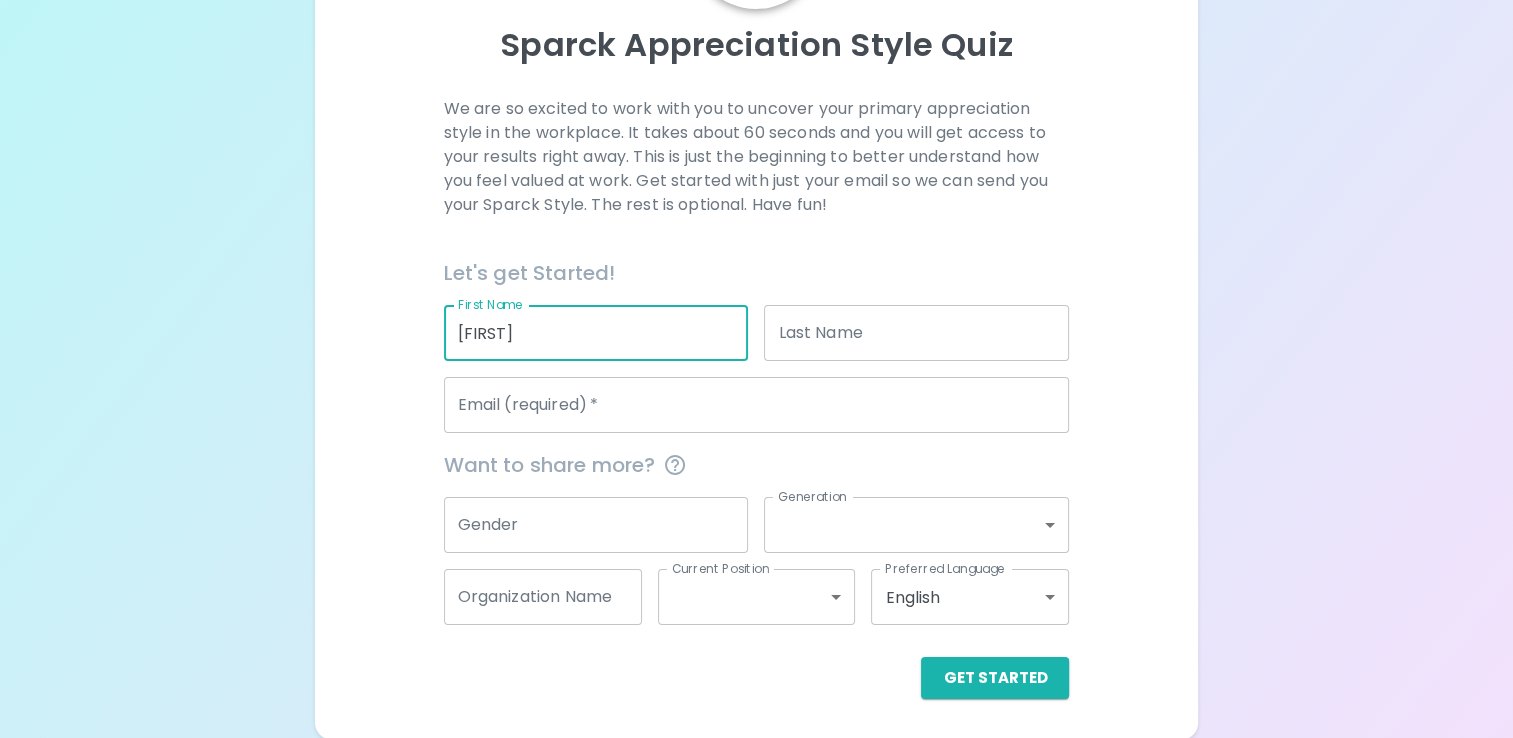 type on "[LAST]" 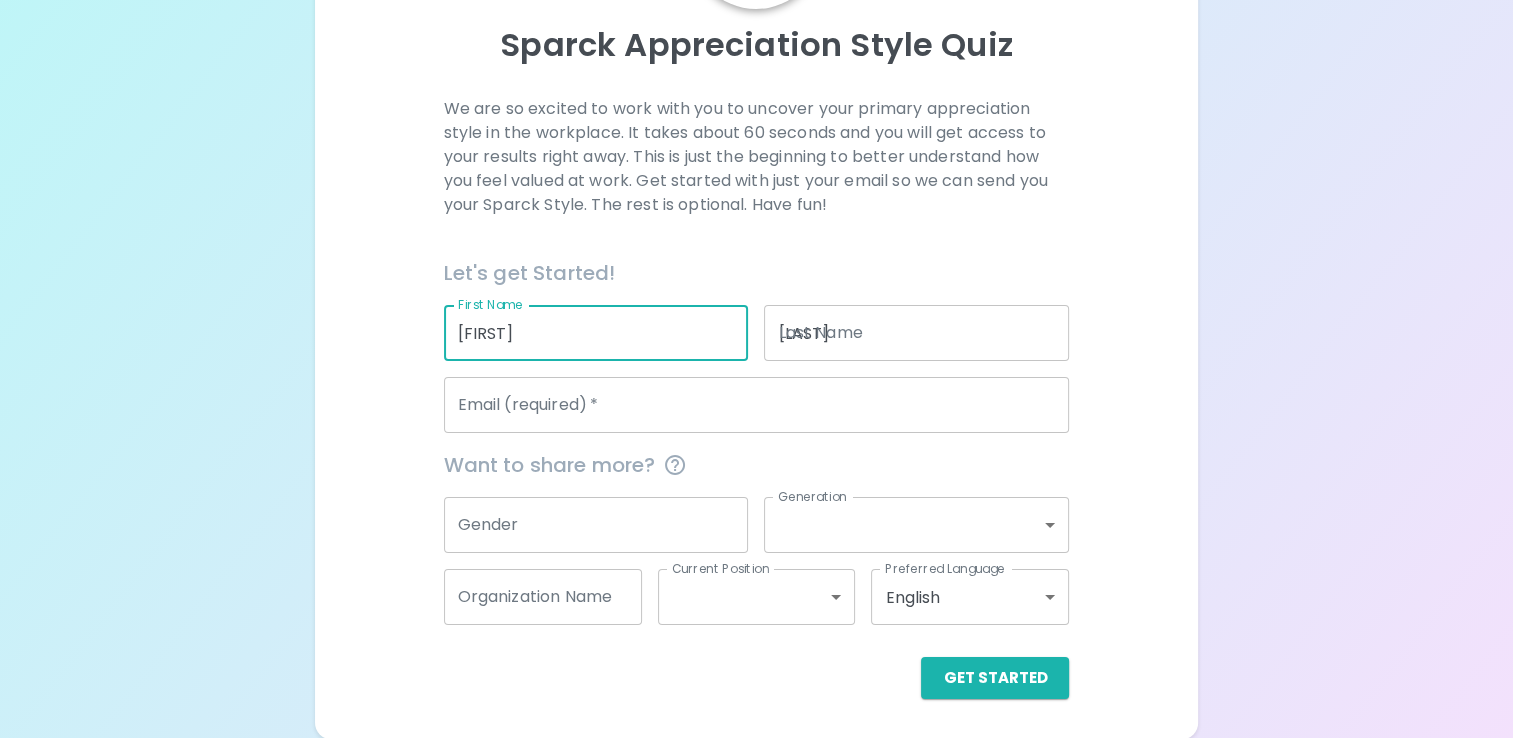 type on "[EMAIL]" 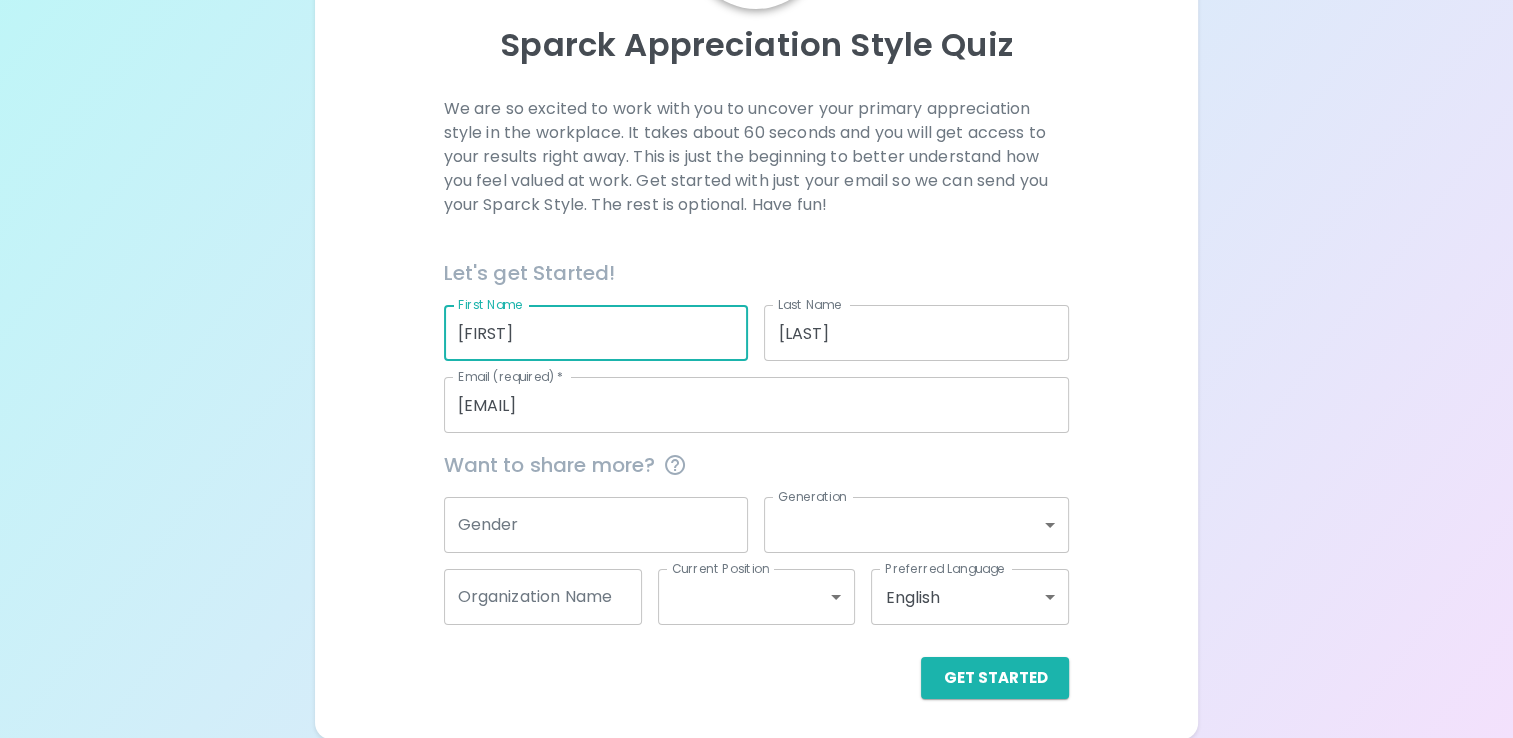 click on "Gender" at bounding box center (596, 525) 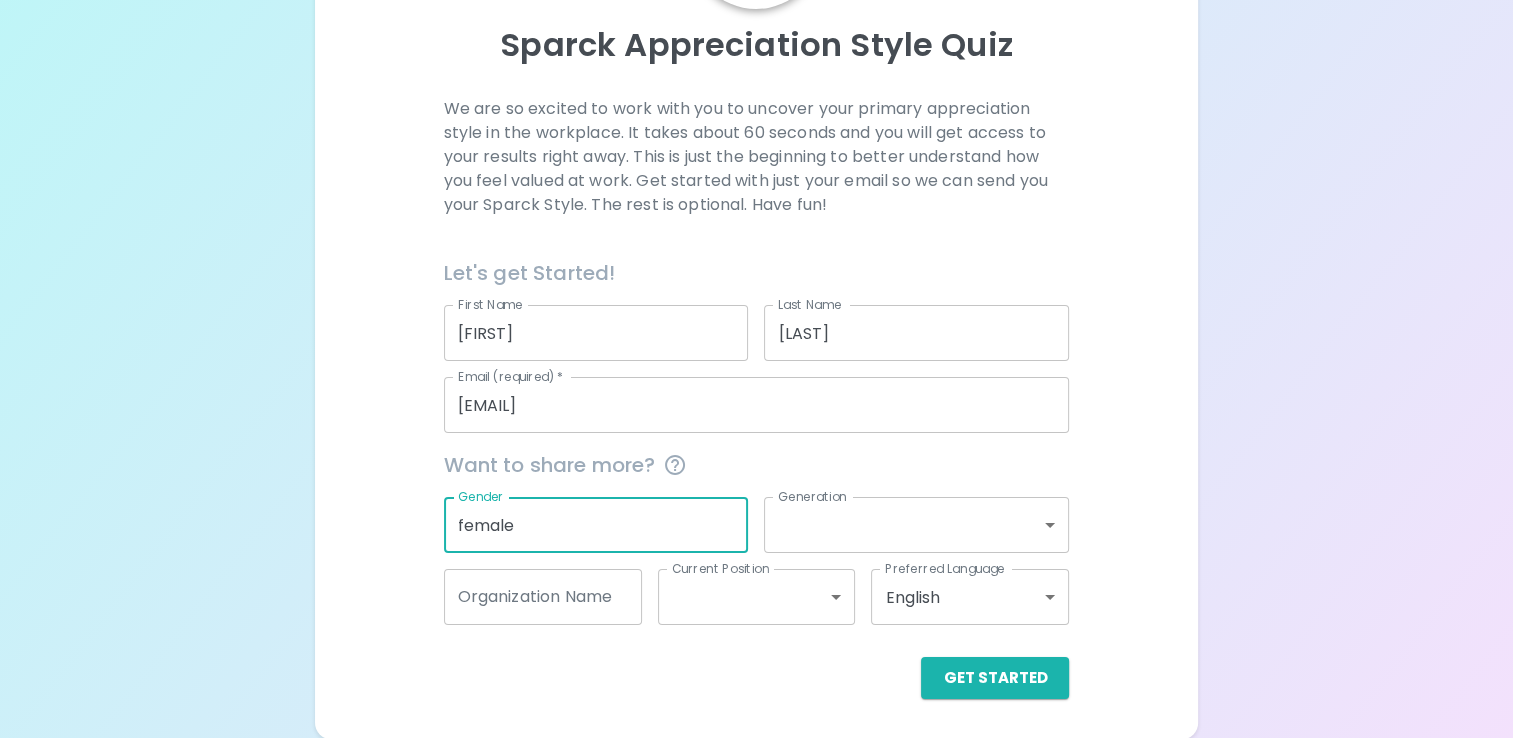 type on "female" 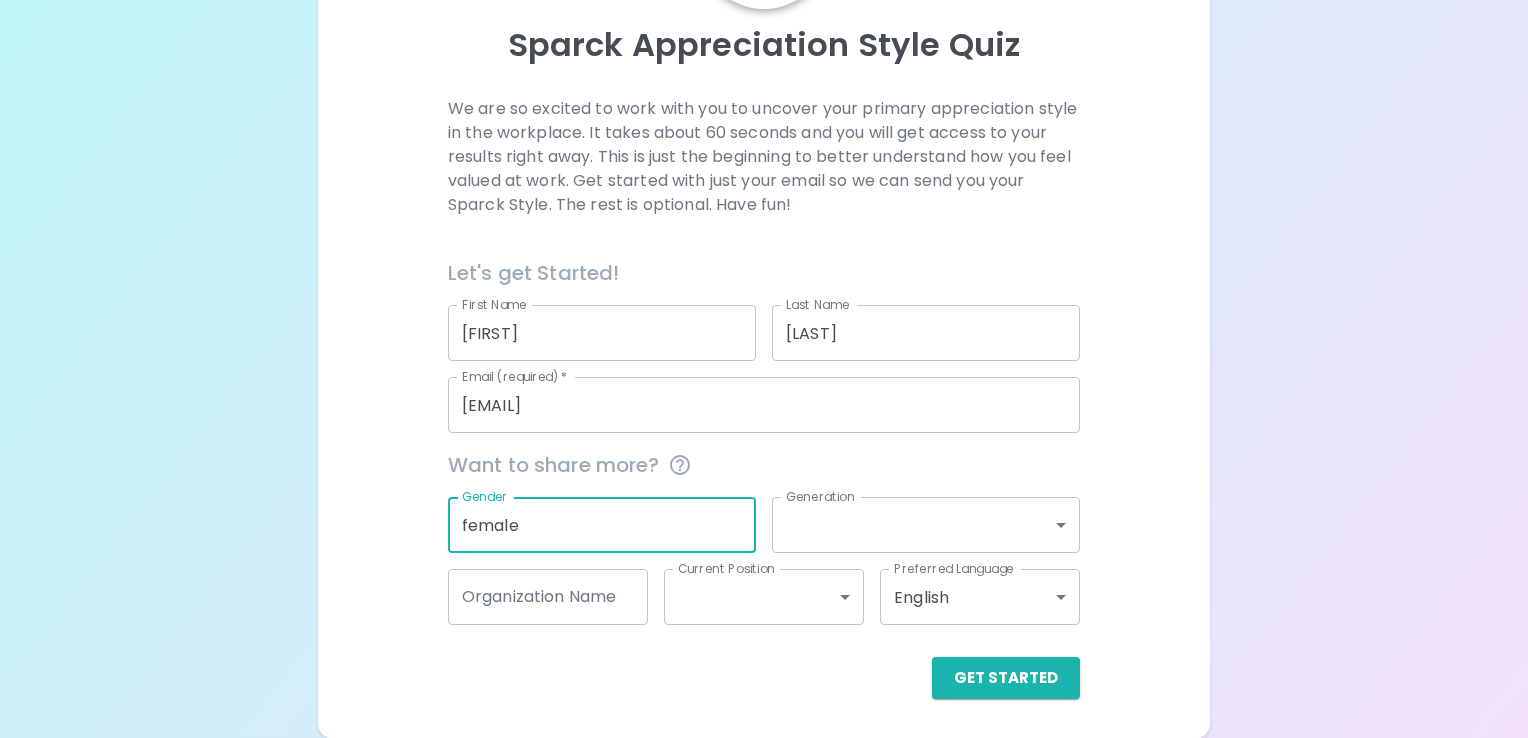 click on "Sparck Appreciation Style Quiz We are so excited to work with you to uncover your primary appreciation style in the workplace. It takes about 60 seconds and you will get access to your results right away. This is just the beginning to better understand how you feel valued at work. Get started with just your email so we can send you your Sparck Style. The rest is optional. Have fun! Let's get Started! First Name [FIRST] First Name Last Name [LAST] Last Name Email (required)   * [EMAIL] Email (required)   * Want to share more? Gender female Gender ​ Generation Organization Name Organization Name Current Position ​ Current Position Preferred Language English en Preferred Language Get Started   English Español العربية‏ Português" at bounding box center [764, 262] 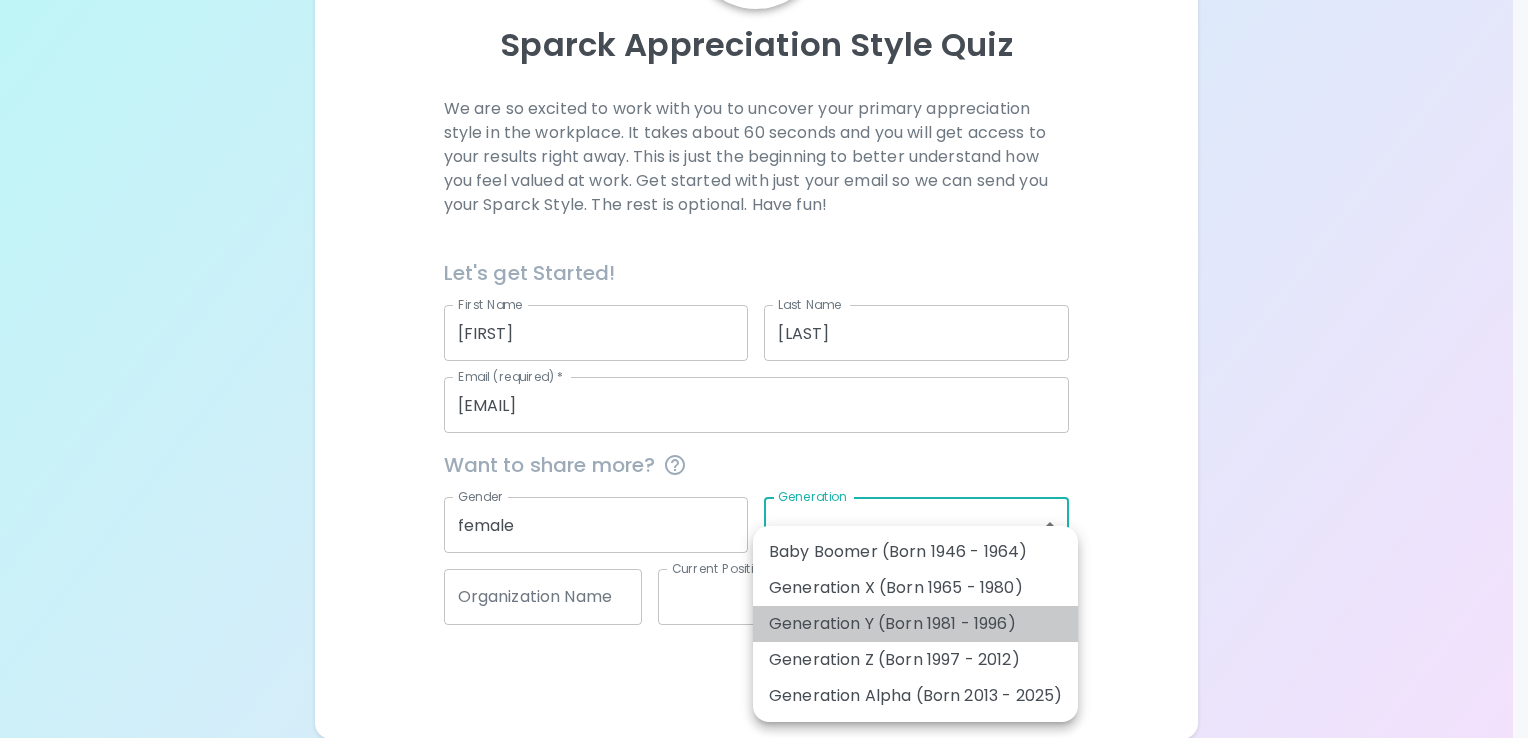 click on "Generation Y (Born 1981 - 1996)" at bounding box center (915, 624) 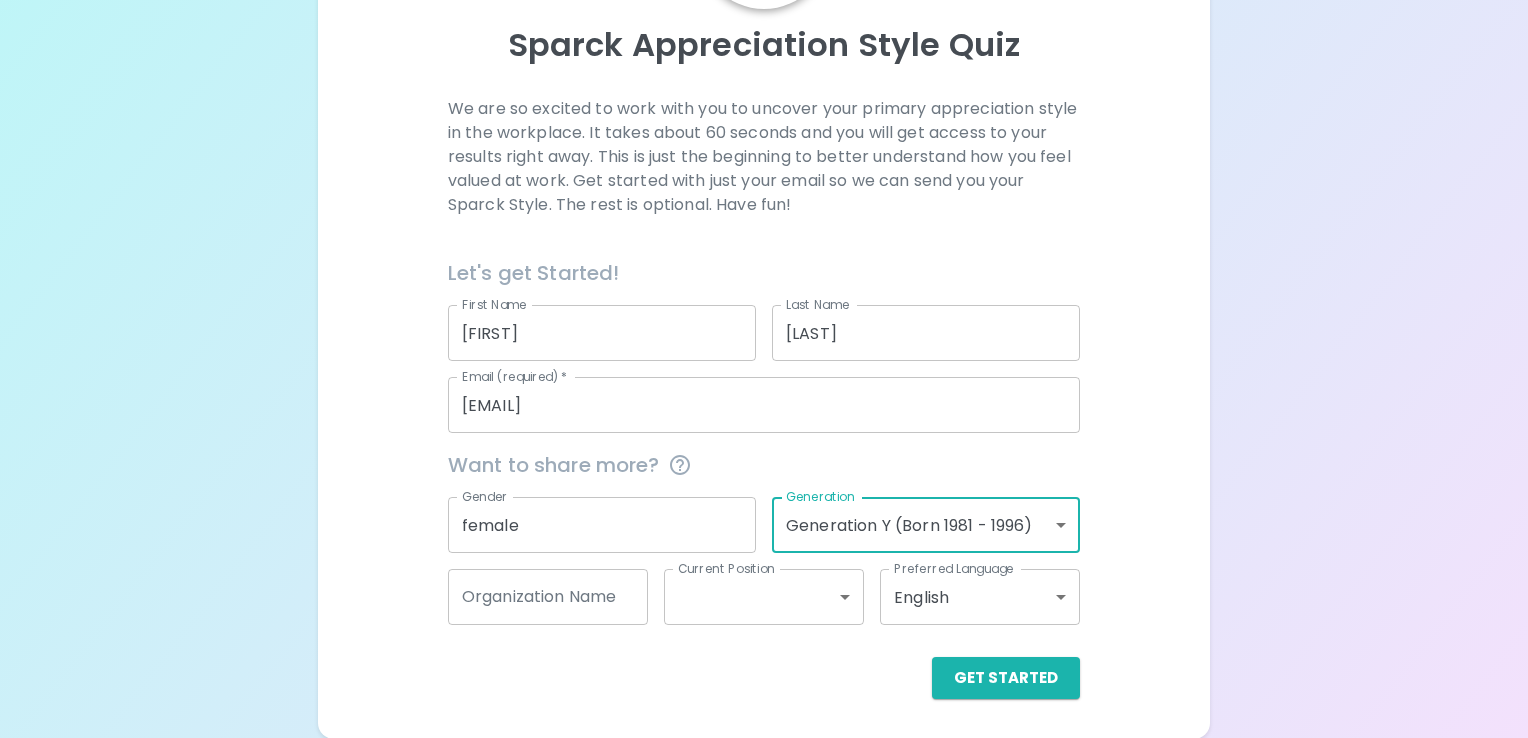 click on "Sparck Appreciation Style Quiz We are so excited to work with you to uncover your primary appreciation style in the workplace. It takes about 60 seconds and you will get access to your results right away. This is just the beginning to better understand how you feel valued at work. Get started with just your email so we can send you your Sparck Style. The rest is optional. Have fun! Let's get Started! First Name [FIRST] First Name Last Name [LAST] Last Name Email (required)   * [EMAIL] Email (required)   * Want to share more? Gender female Gender Generation Generation Y (Born 1981 - 1996) generation_y Generation Organization Name Organization Name Current Position ​ Current Position Preferred Language English en Preferred Language Get Started   English Español العربية‏ Português" at bounding box center [764, 262] 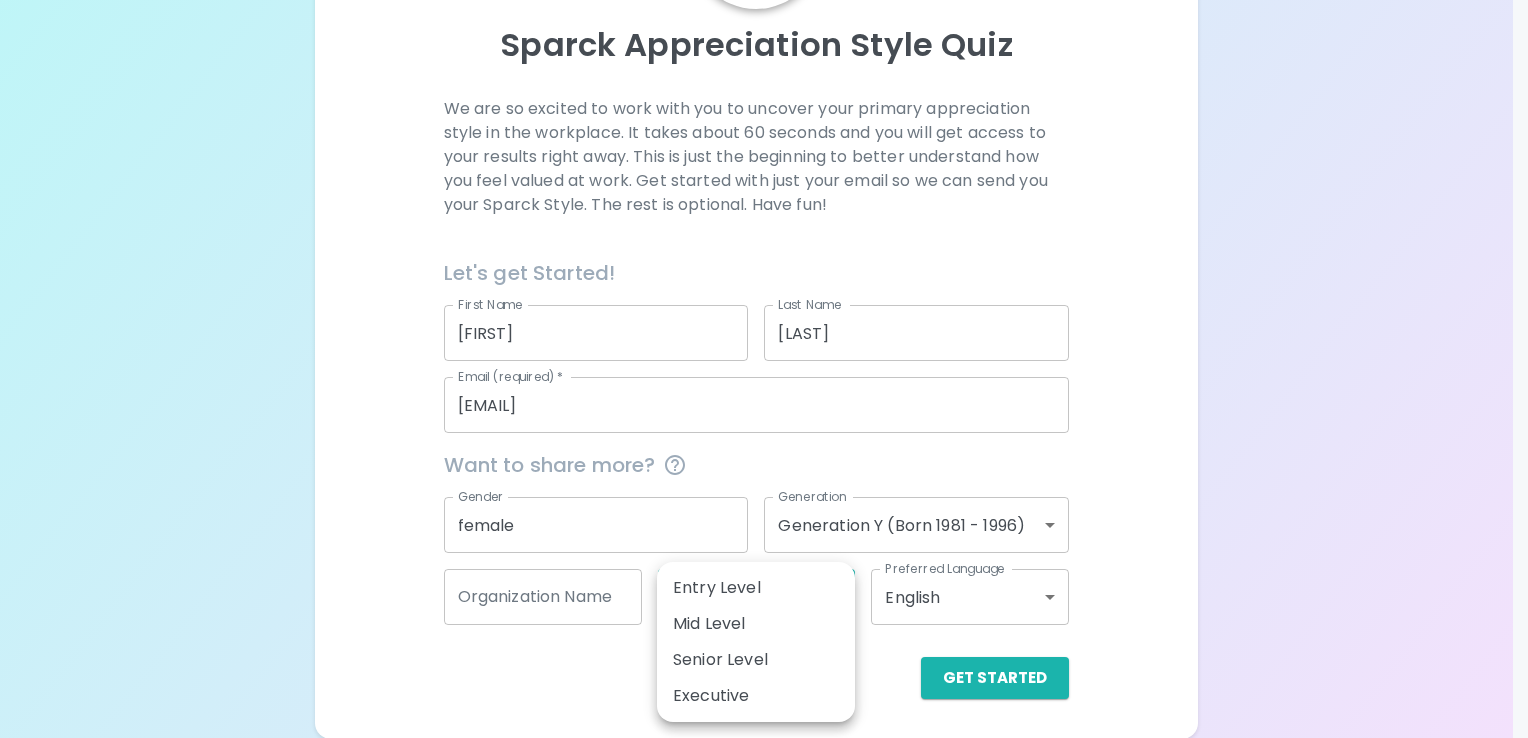 click on "Entry Level" at bounding box center [756, 588] 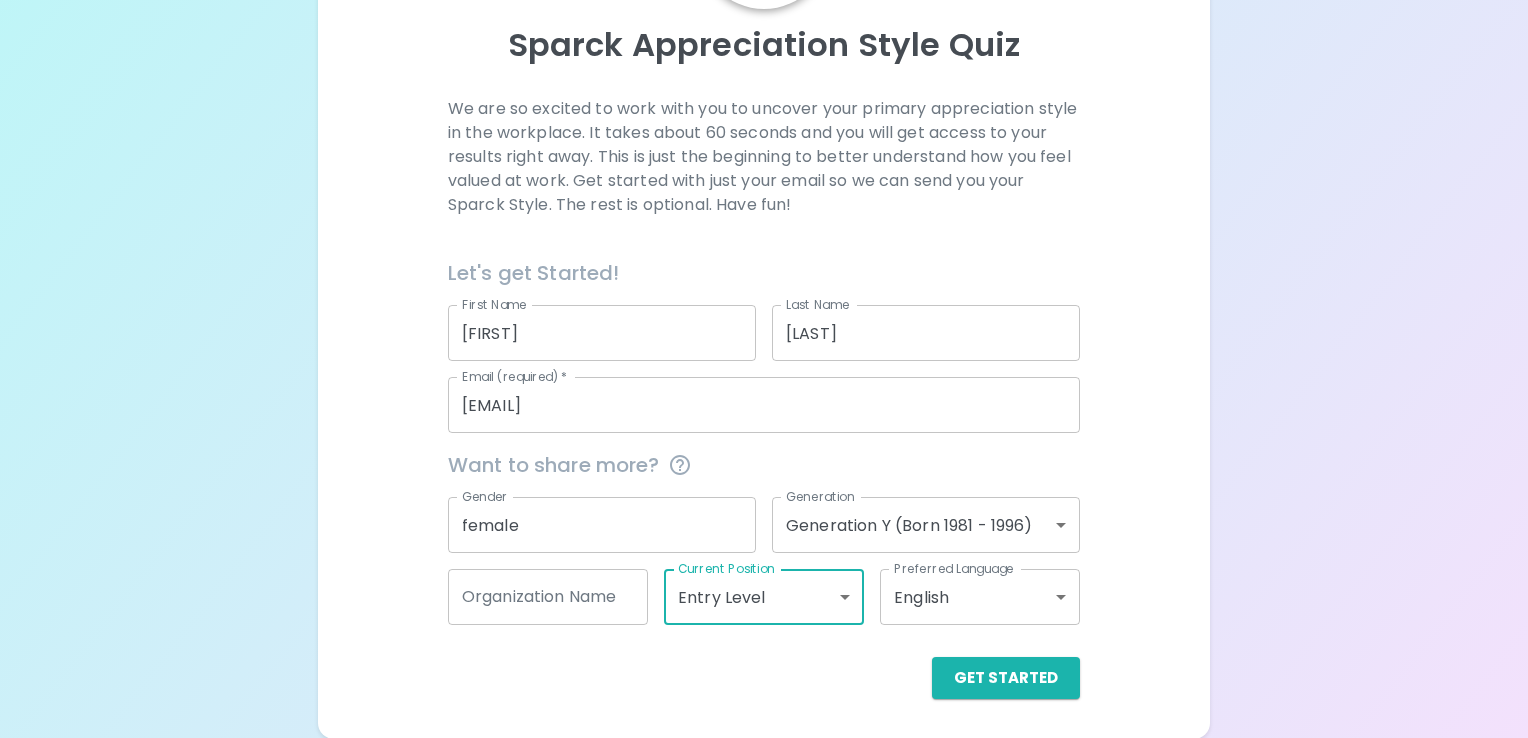 click on "Sparck Appreciation Style Quiz We are so excited to work with you to uncover your primary appreciation style in the workplace. It takes about 60 seconds and you will get access to your results right away. This is just the beginning to better understand how you feel valued at work. Get started with just your email so we can send you your Sparck Style. The rest is optional. Have fun! Let's get Started! First Name [FIRST] First Name Last Name [LAST] Last Name Email (required)   * [EMAIL] Email (required)   * Want to share more? Gender female Gender Generation Generation Y (Born 1981 - 1996) generation_y Generation Organization Name Organization Name Current Position Entry Level entry_level Current Position Preferred Language English en Preferred Language Get Started   English Español العربية‏ Português" at bounding box center (764, 262) 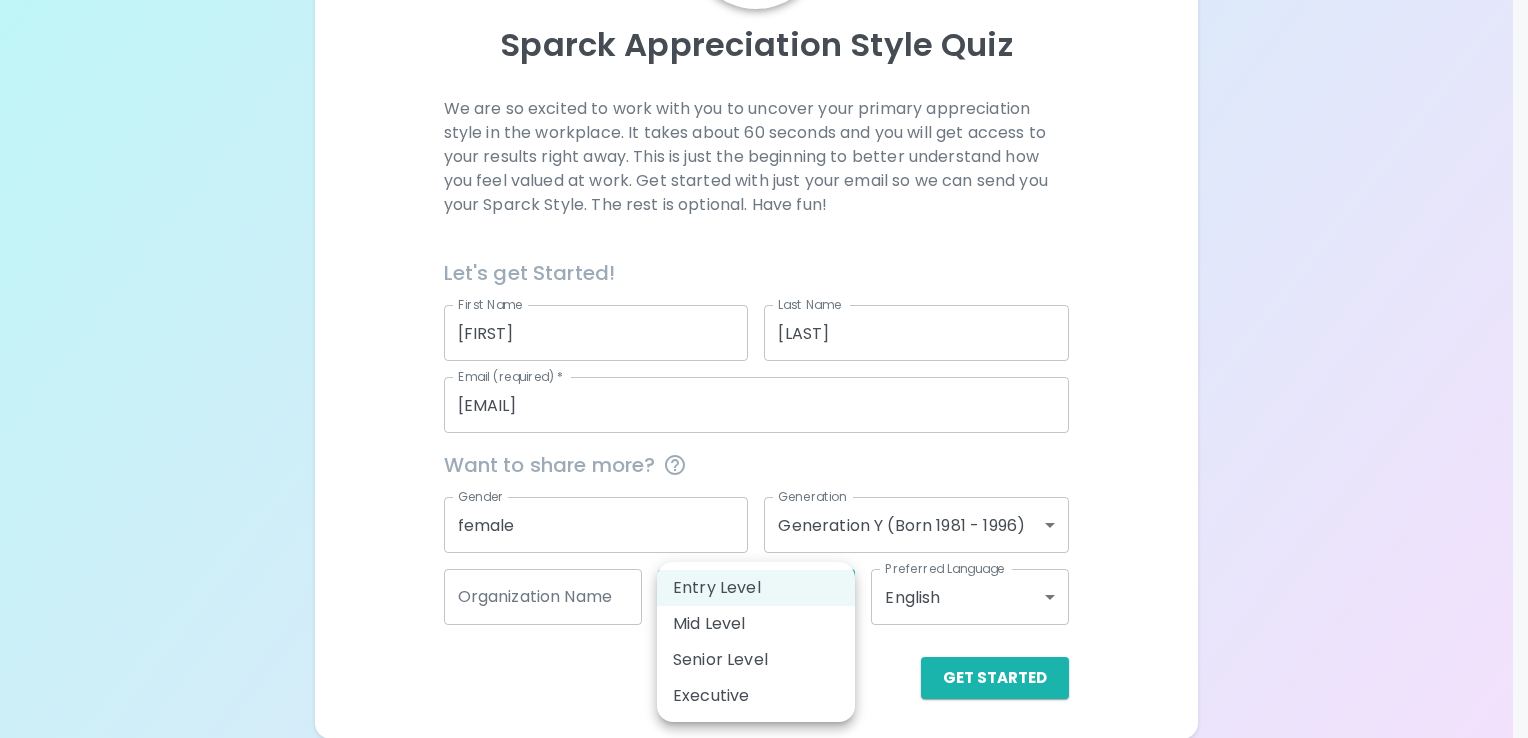 click on "Entry Level" at bounding box center (756, 588) 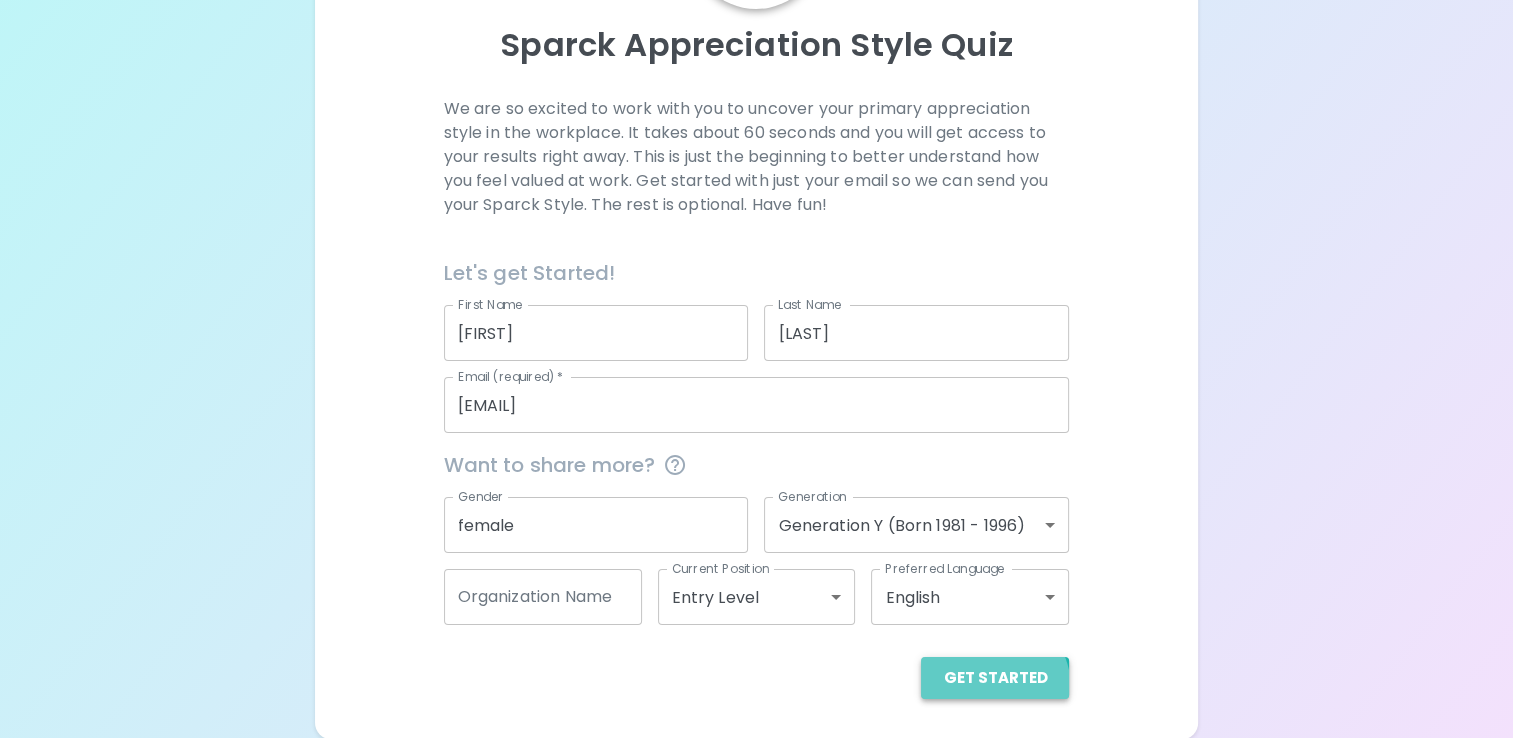 click on "Get Started" at bounding box center [995, 678] 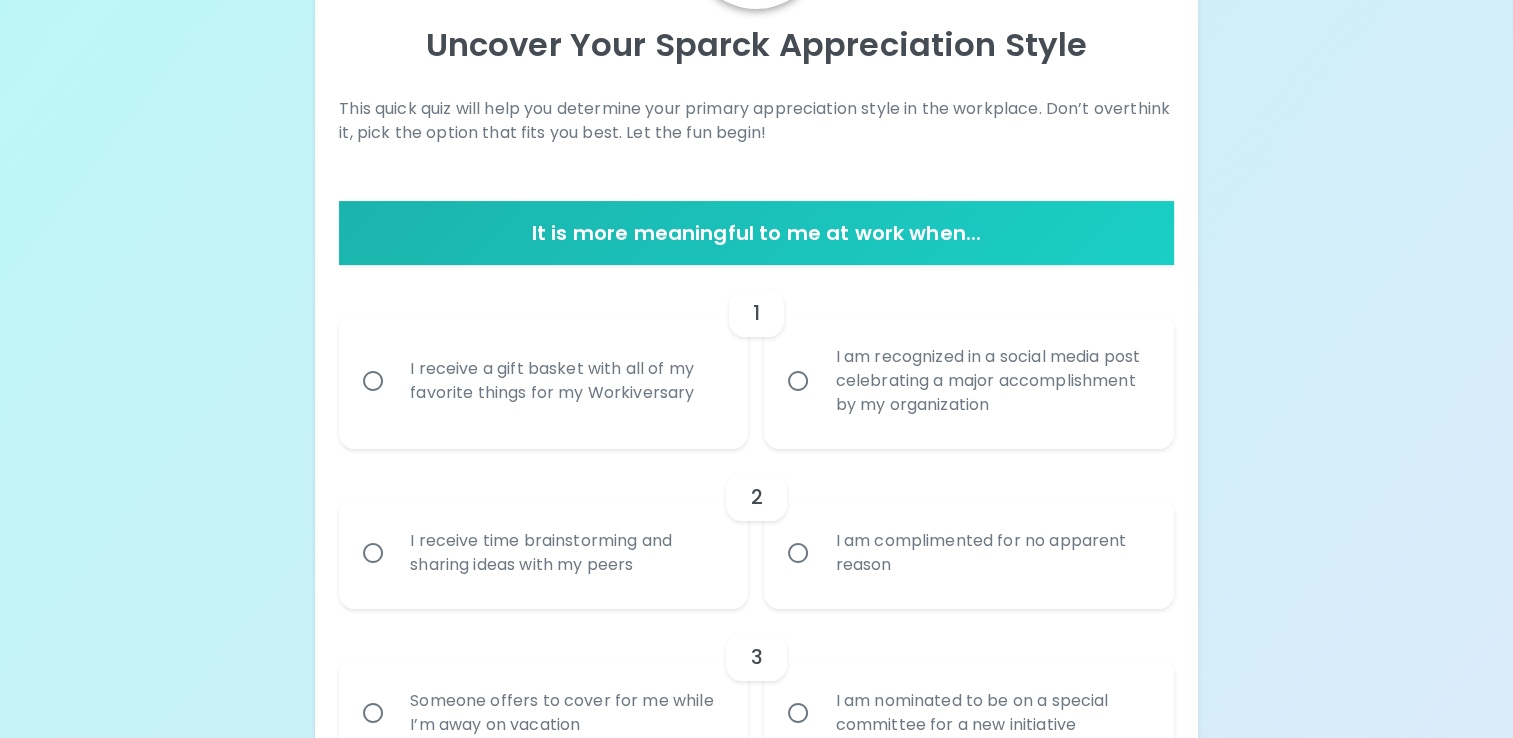 click on "3 Someone offers to cover for me while I’m away on vacation I am nominated to be on a special committee for a new initiative" at bounding box center [756, 689] 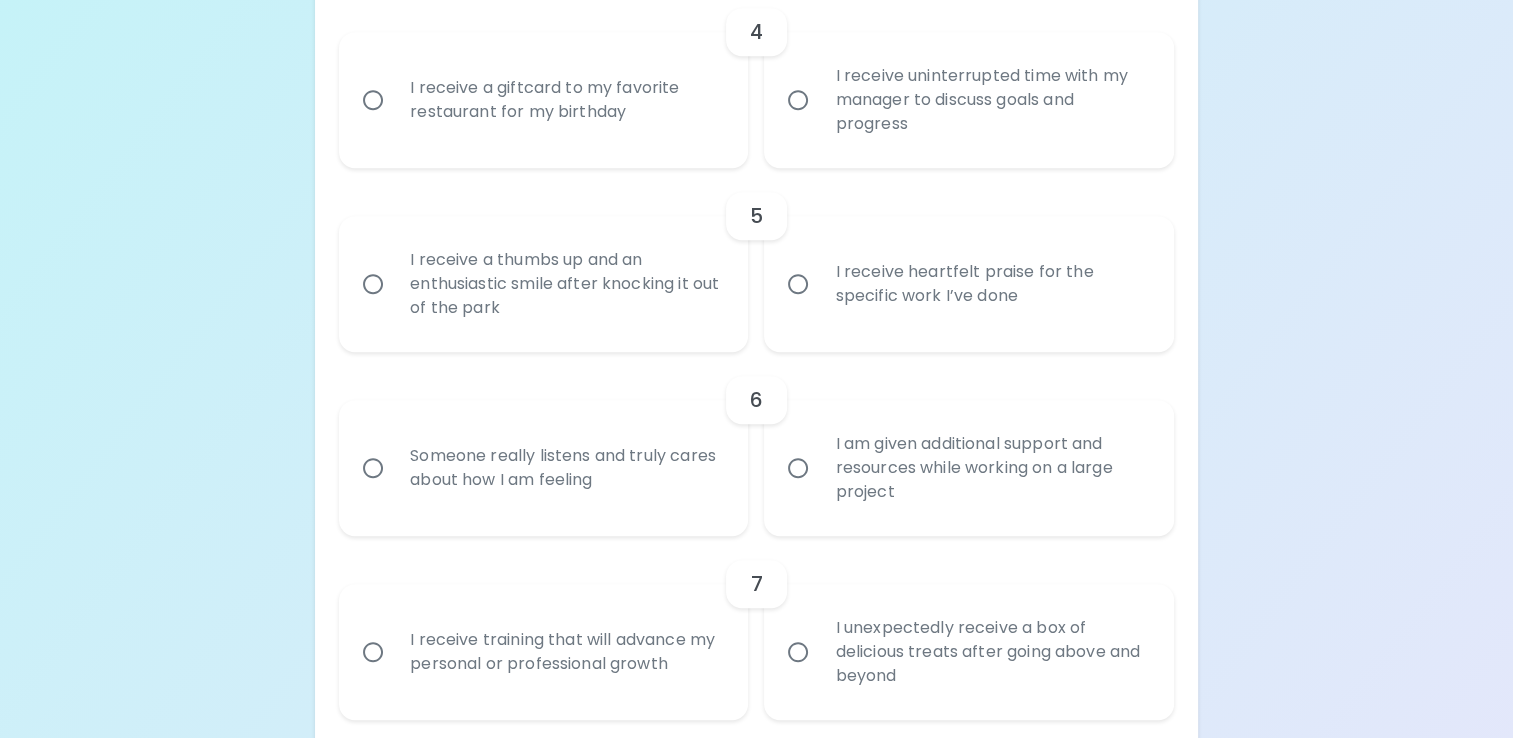 scroll, scrollTop: 1000, scrollLeft: 0, axis: vertical 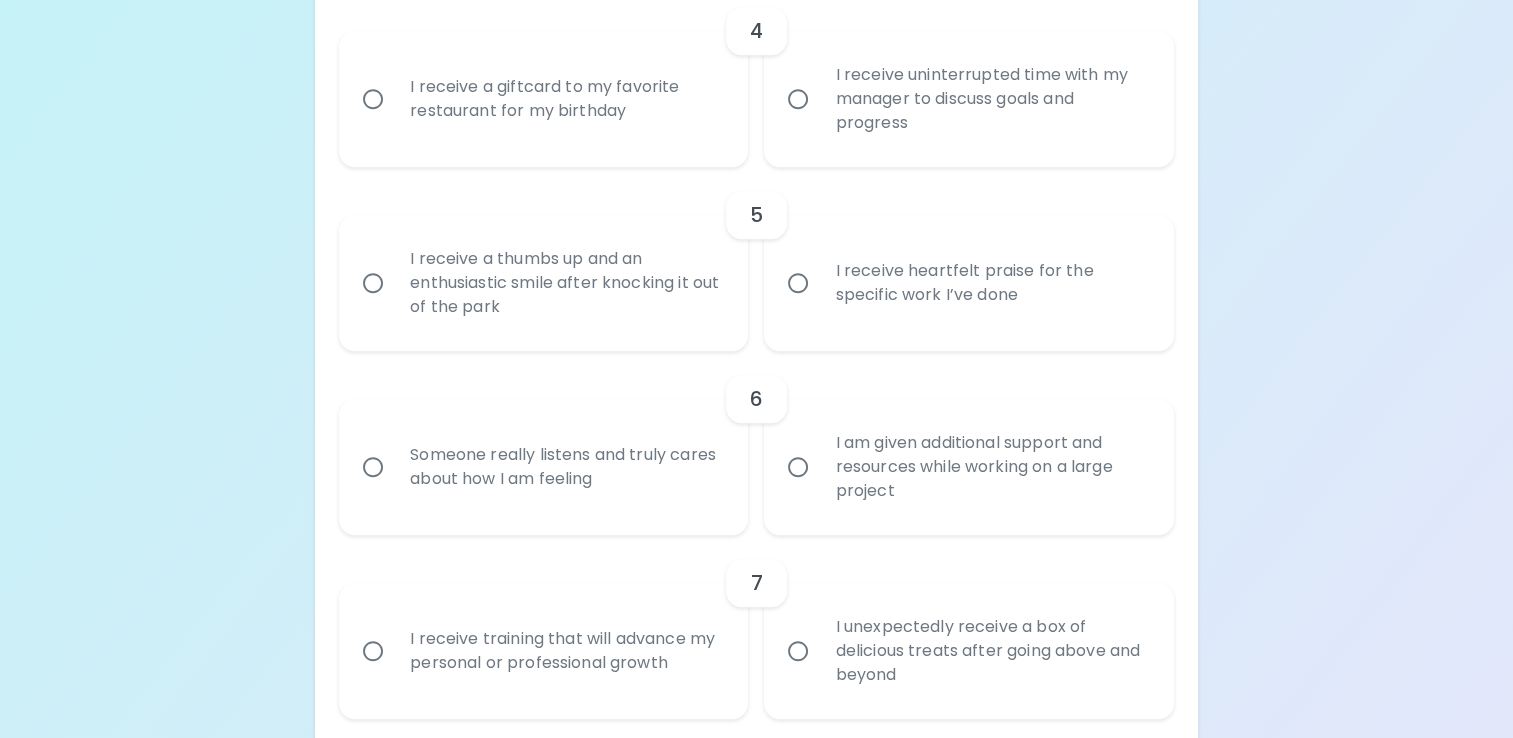 click on "I am given additional support and resources while working on a large project" at bounding box center [990, 467] 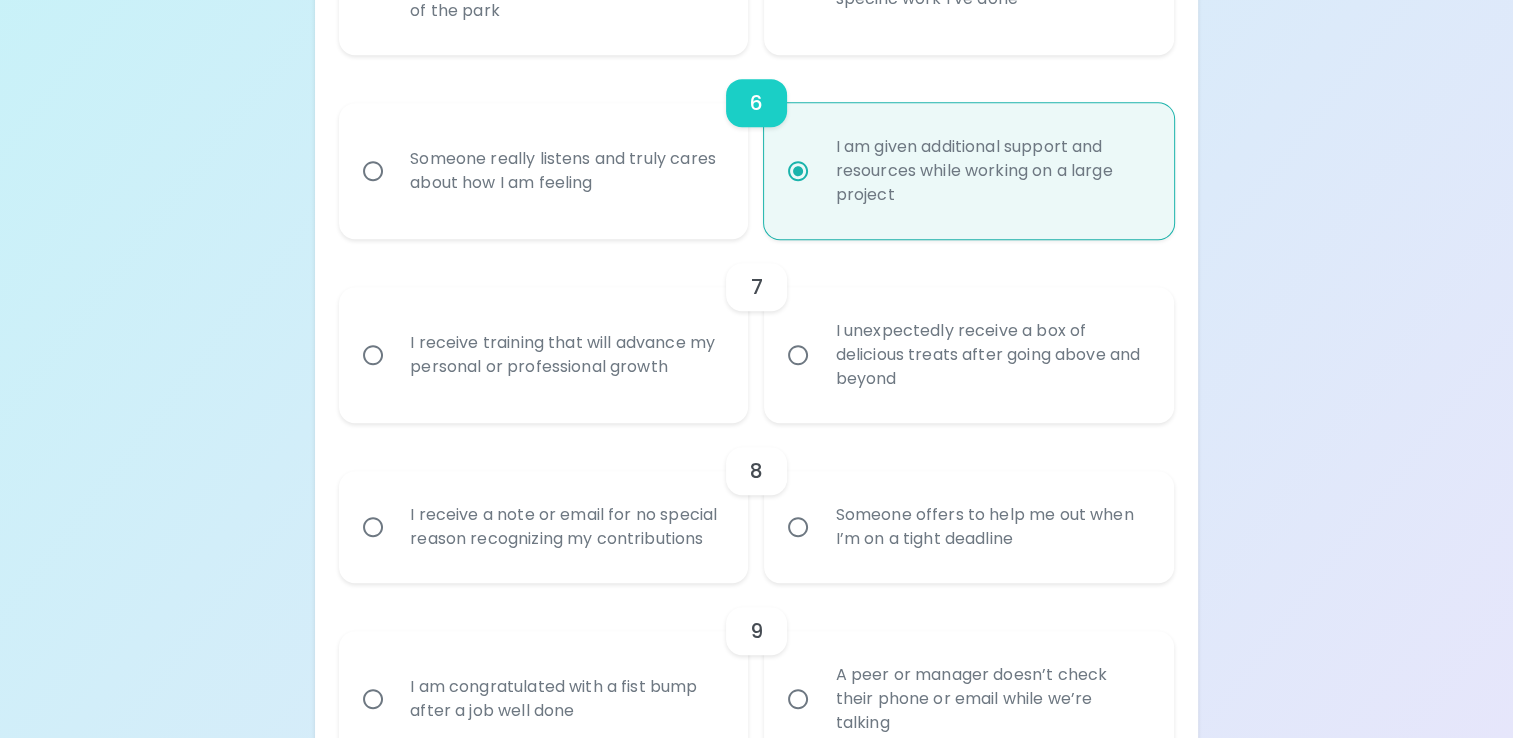 scroll, scrollTop: 1296, scrollLeft: 0, axis: vertical 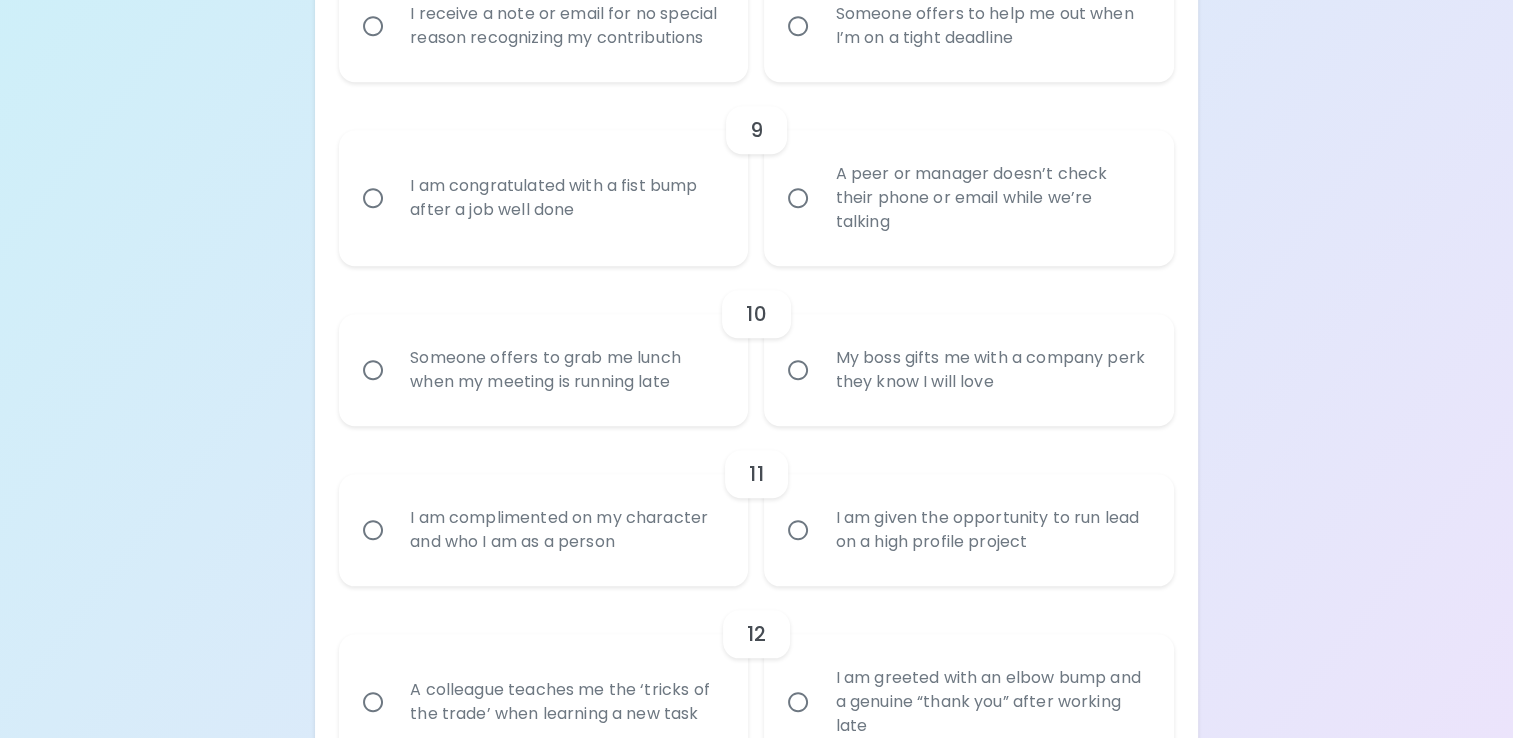 radio on "true" 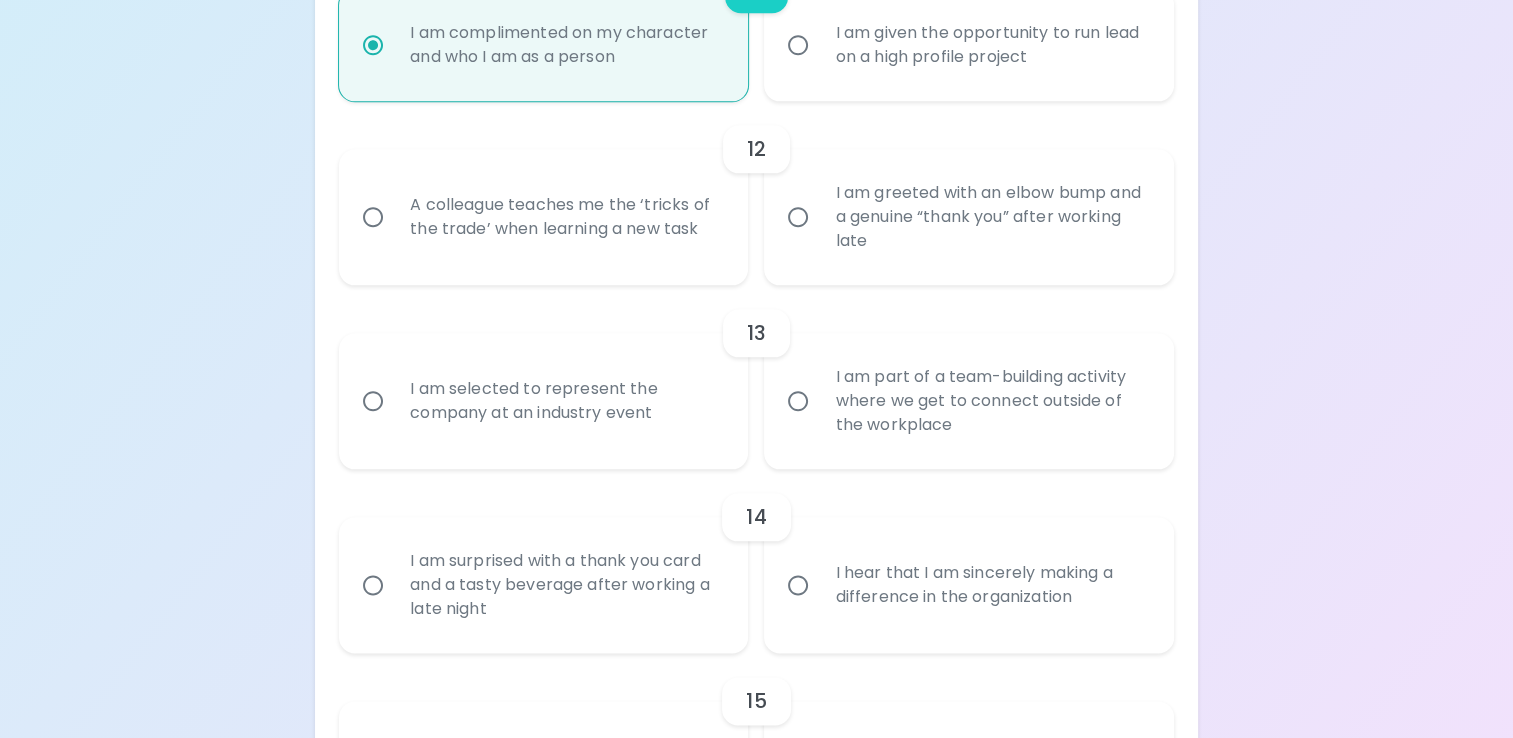scroll, scrollTop: 2283, scrollLeft: 0, axis: vertical 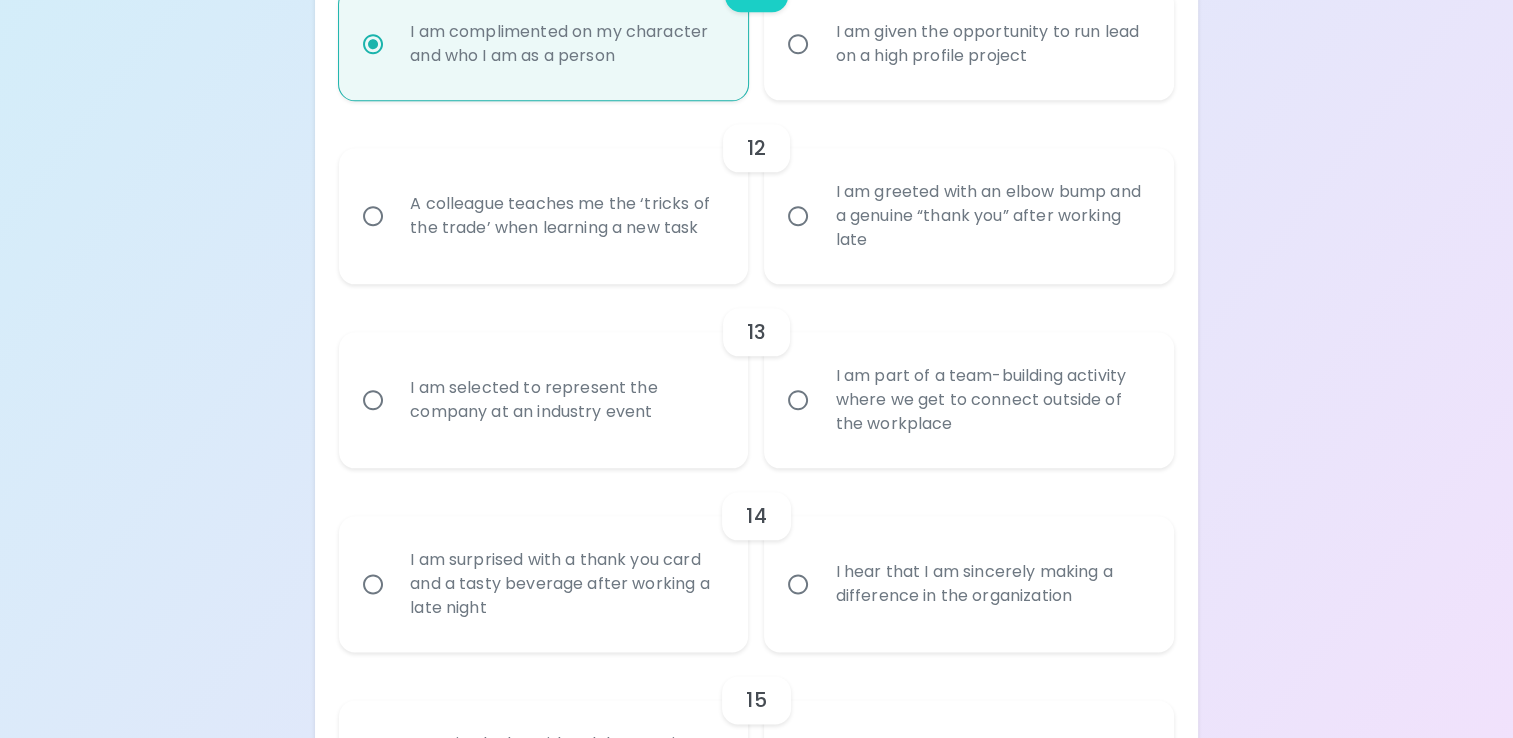radio on "true" 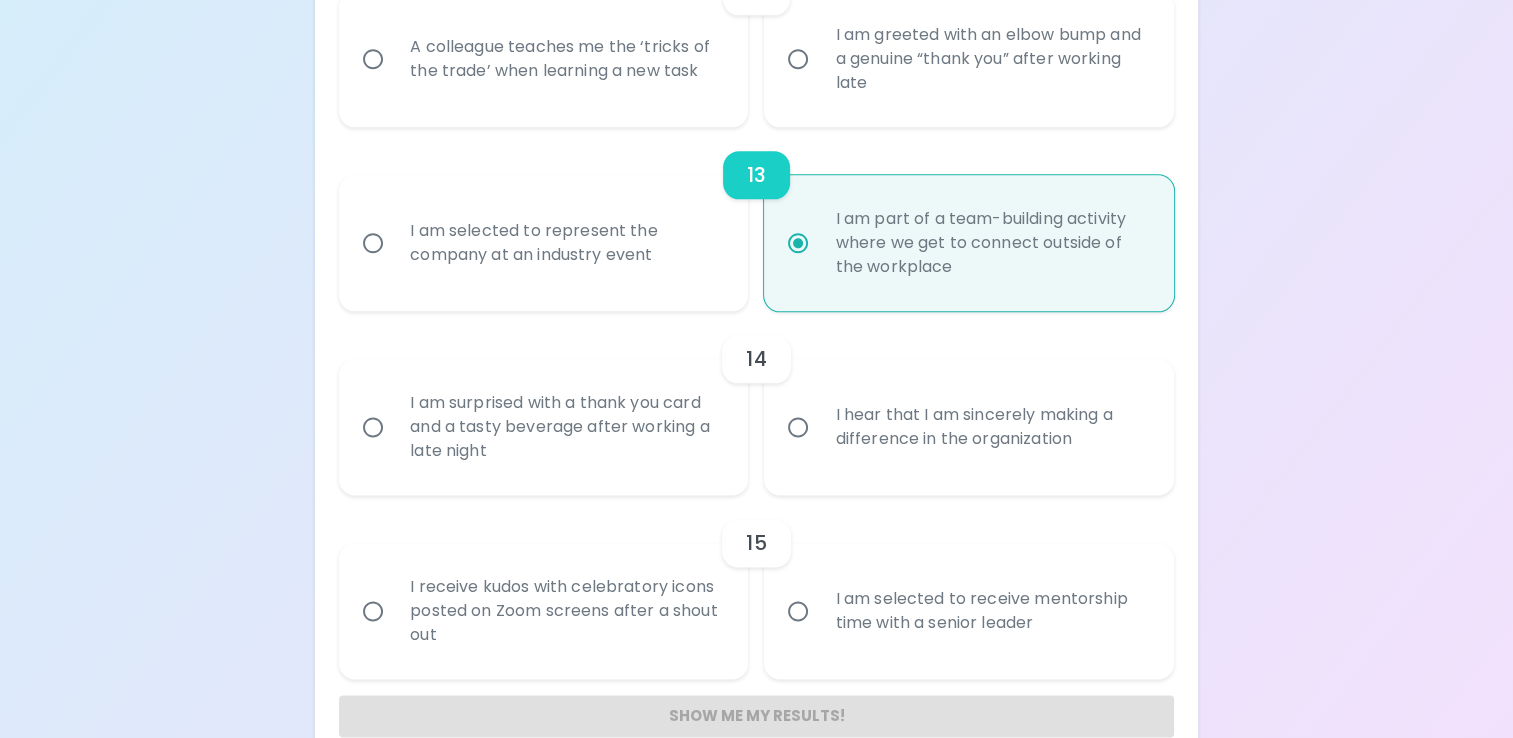 scroll, scrollTop: 2443, scrollLeft: 0, axis: vertical 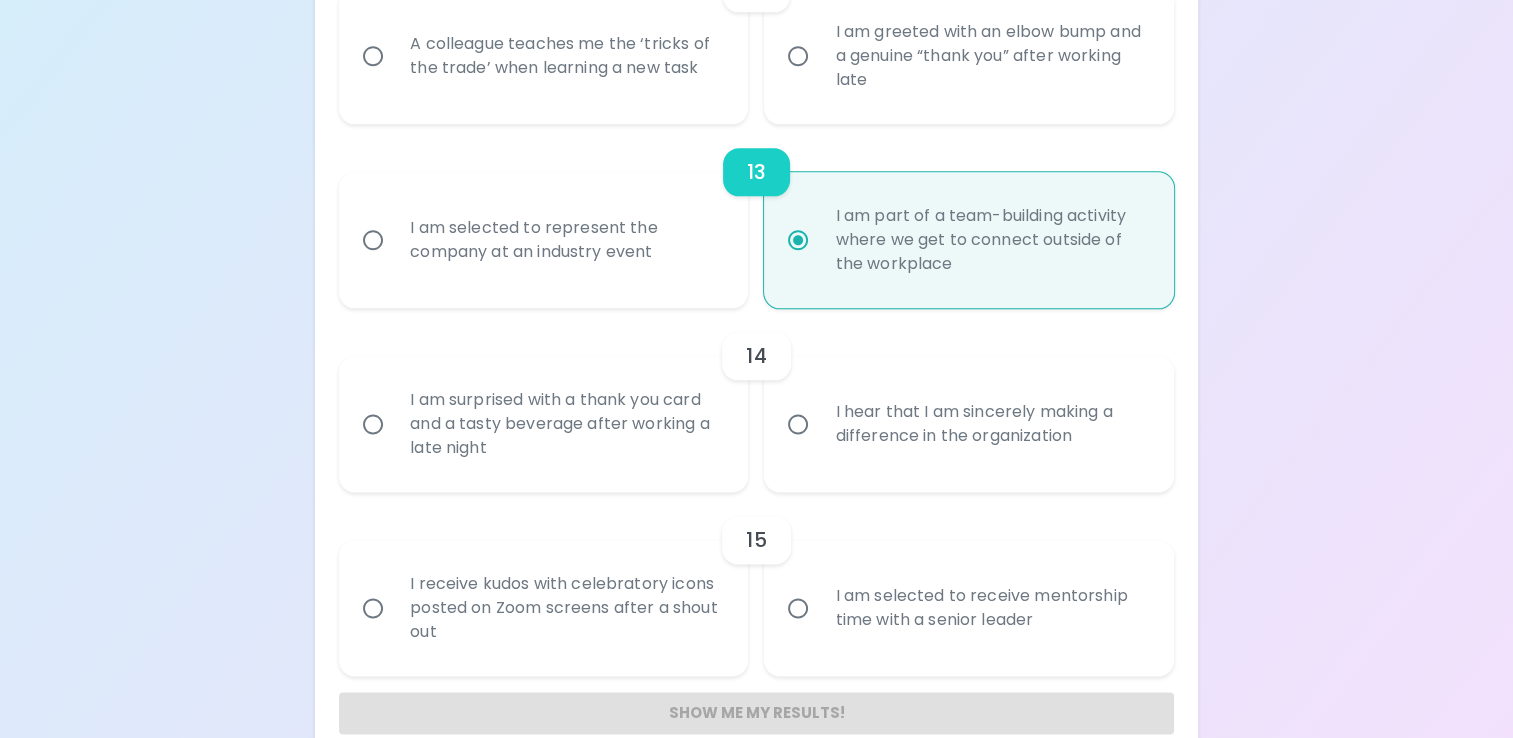 radio on "true" 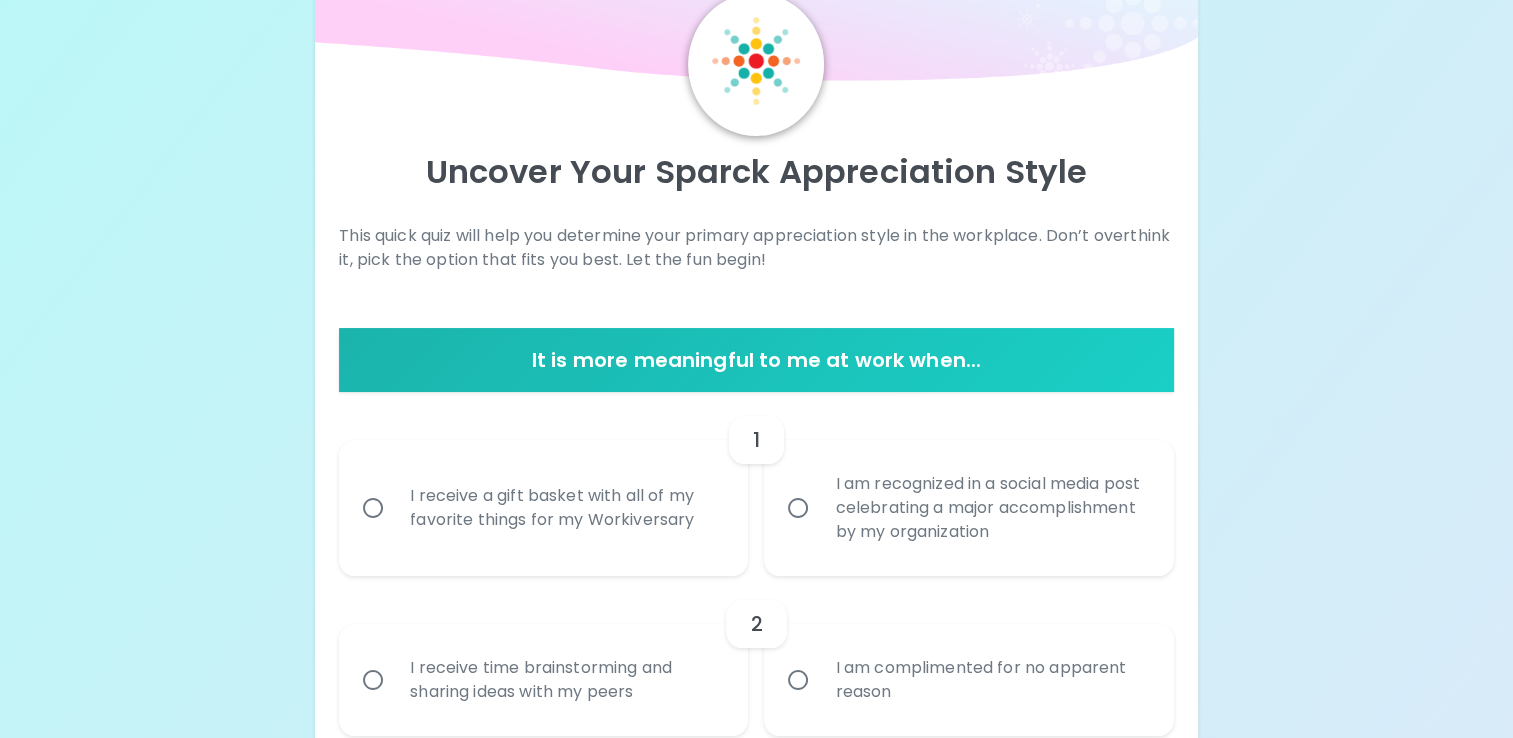 scroll, scrollTop: 88, scrollLeft: 0, axis: vertical 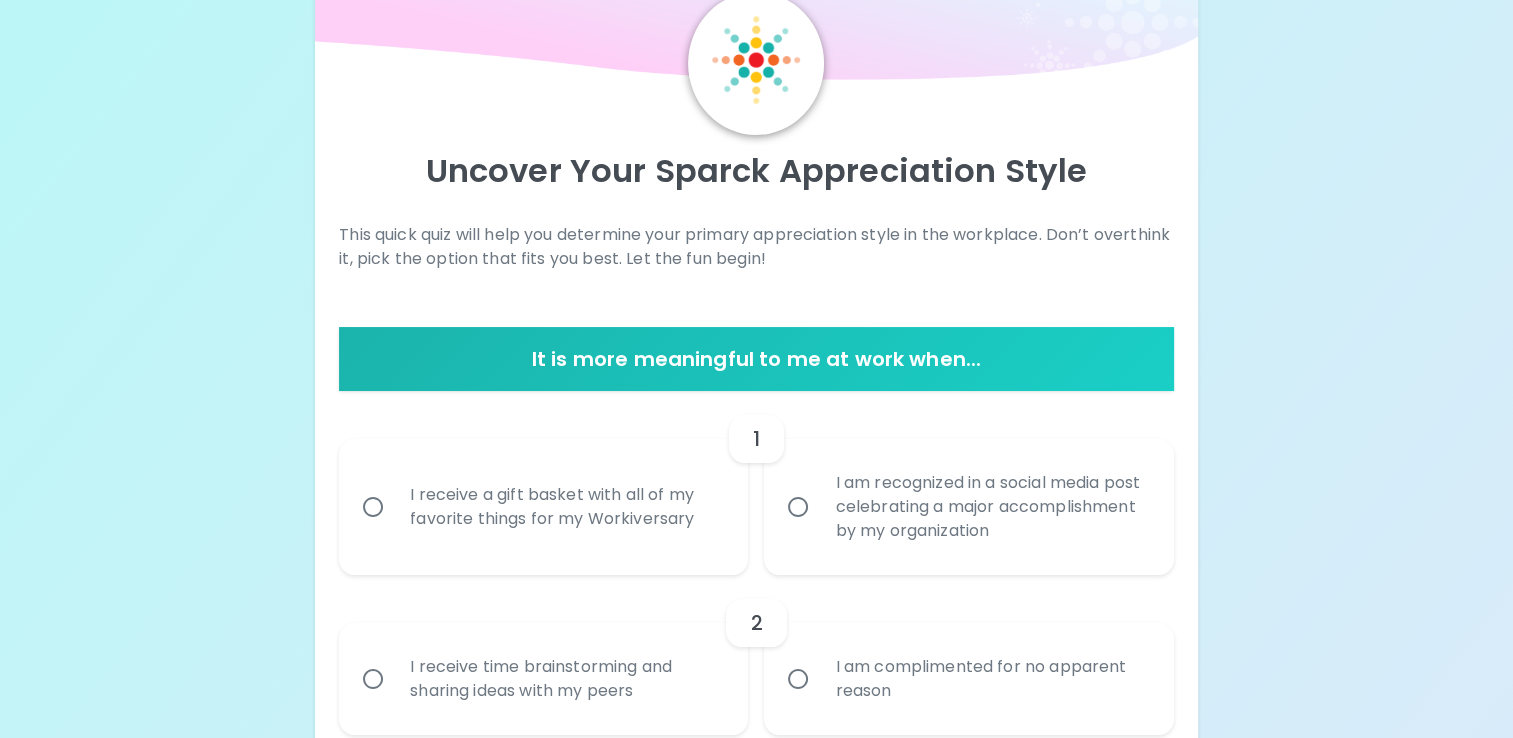 radio on "true" 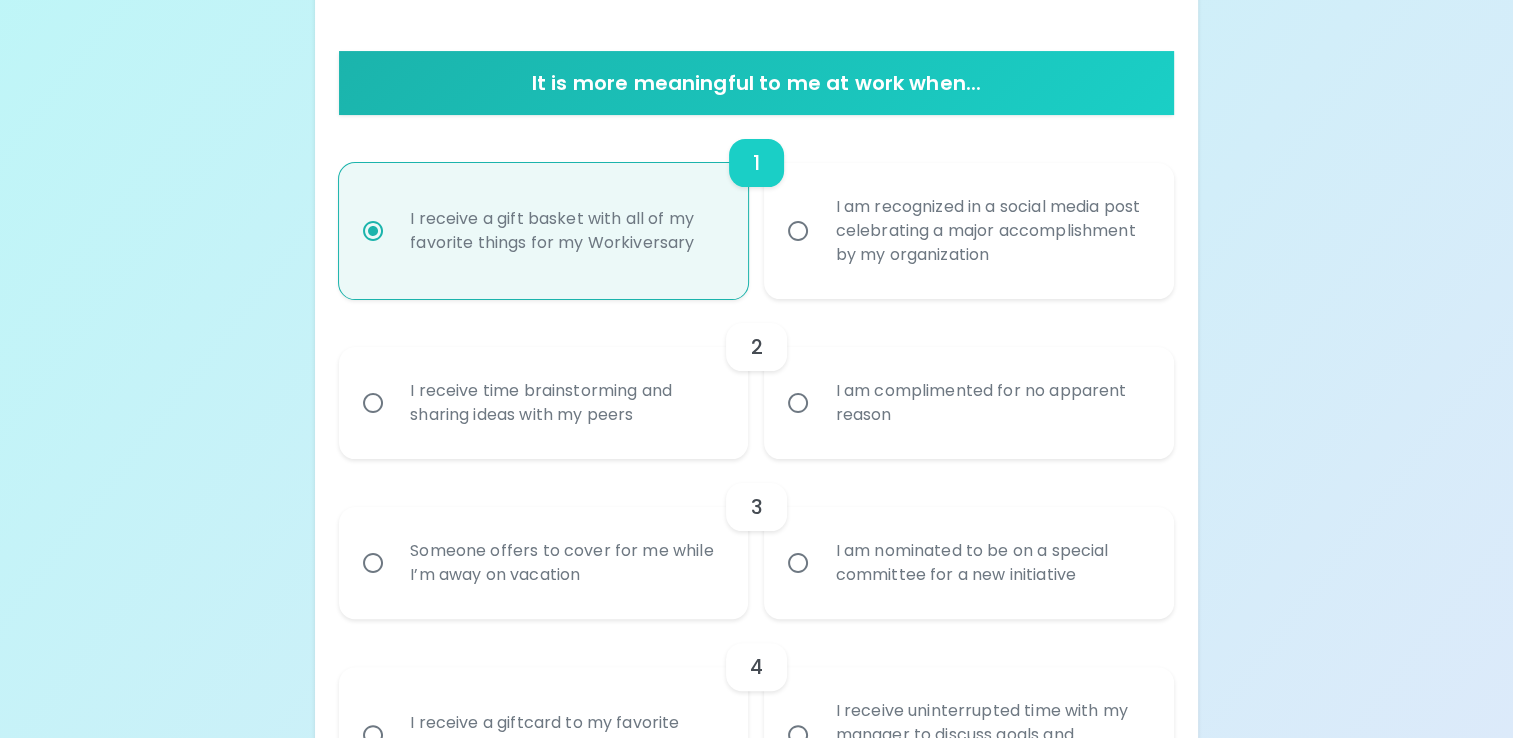 scroll, scrollTop: 330, scrollLeft: 0, axis: vertical 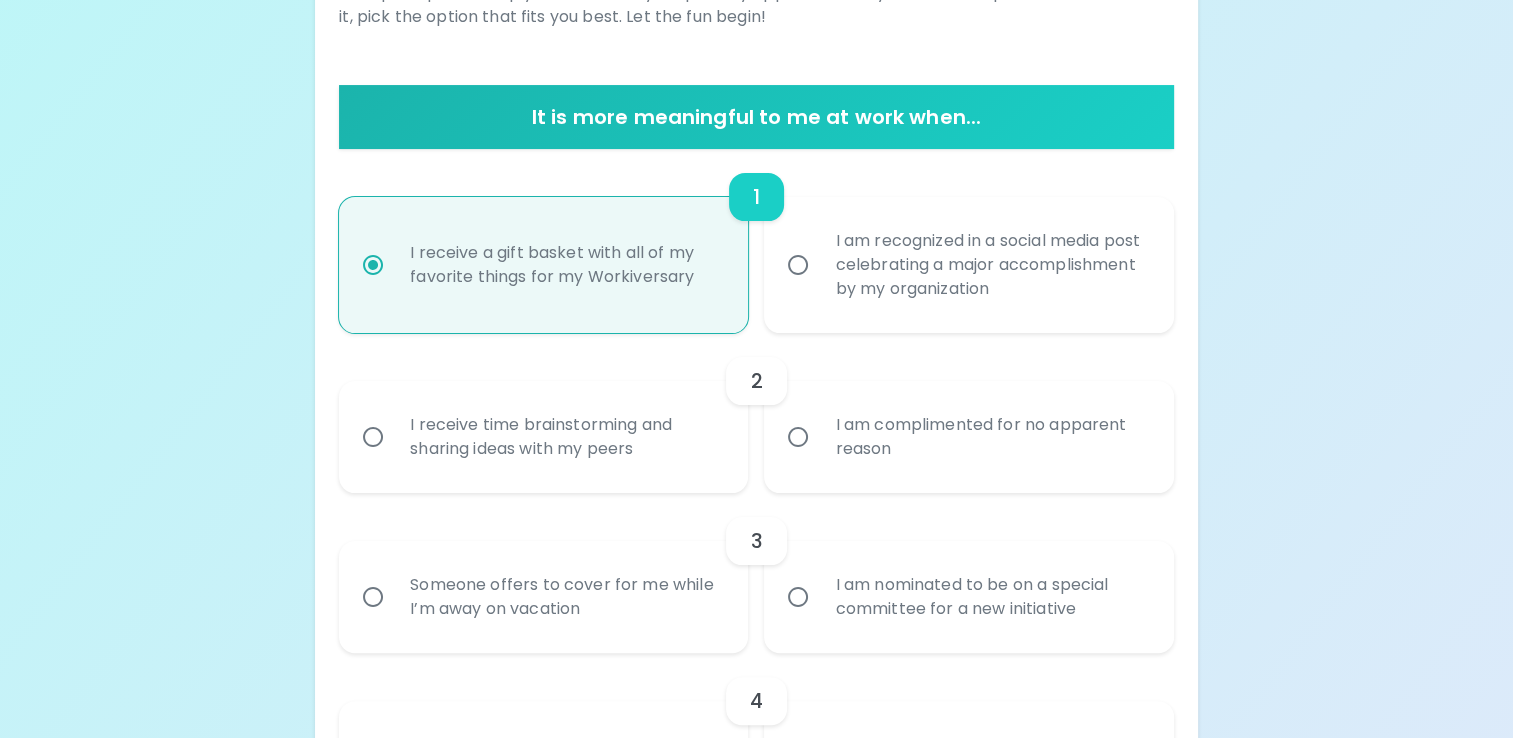 click on "I am recognized in a social media post celebrating a major accomplishment by my organization" at bounding box center [990, 265] 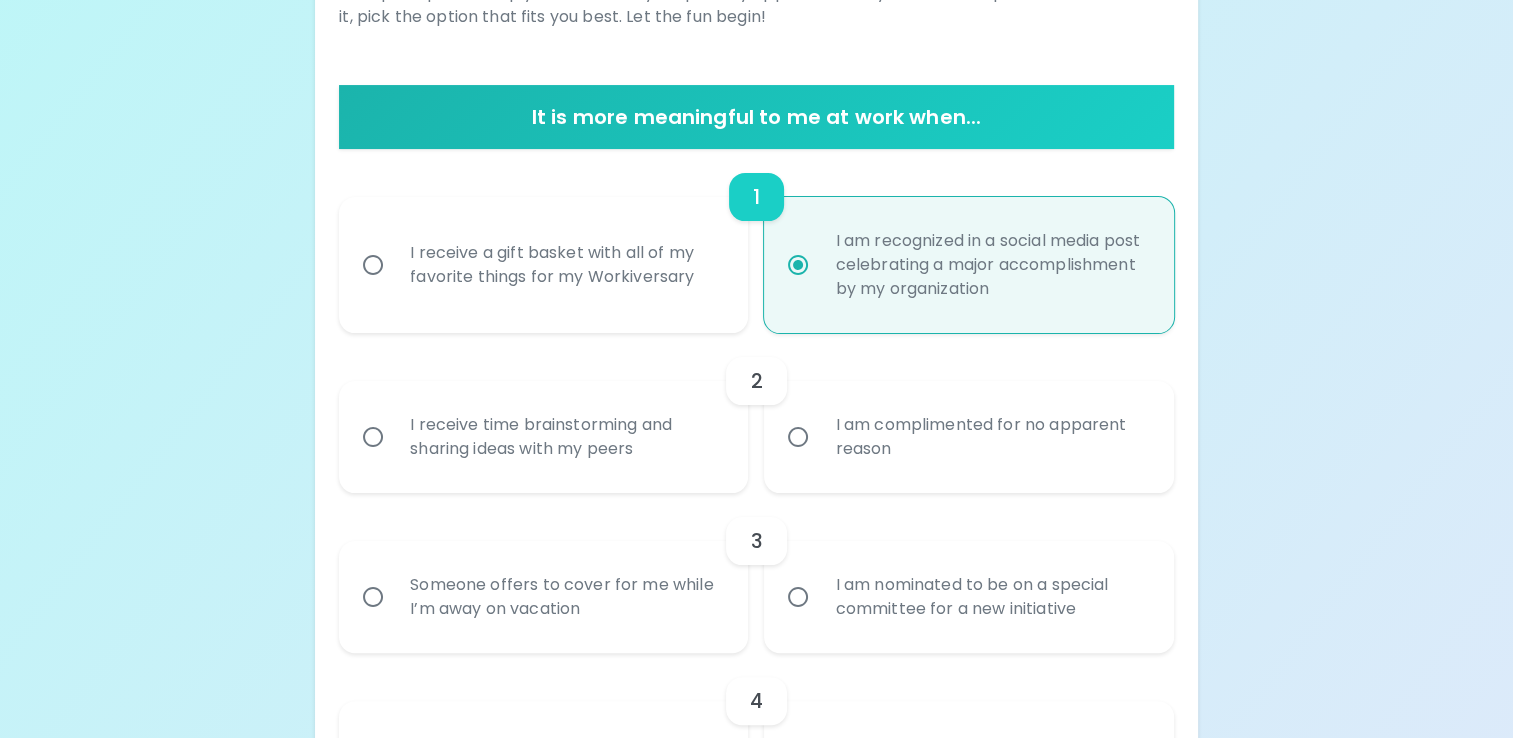 radio on "true" 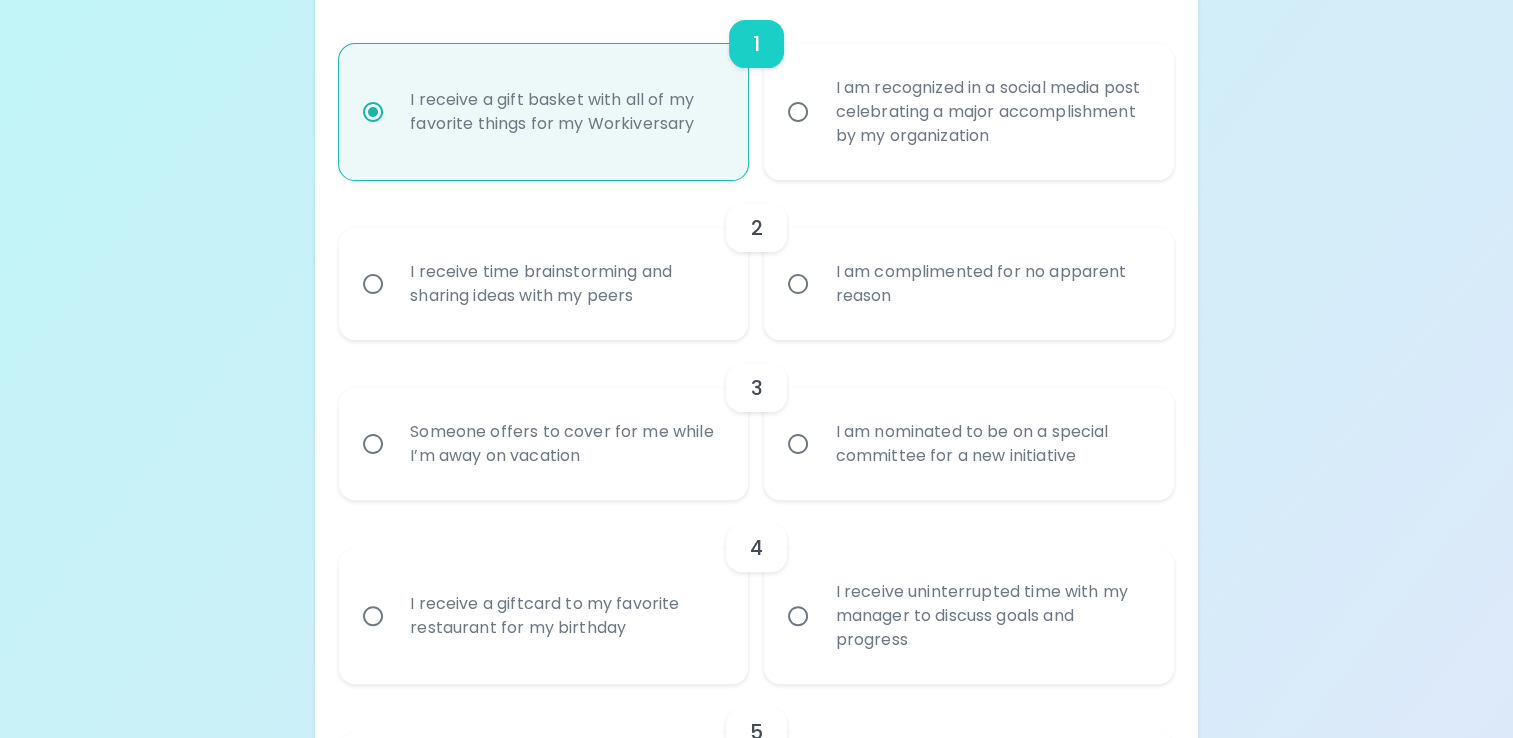 scroll, scrollTop: 484, scrollLeft: 0, axis: vertical 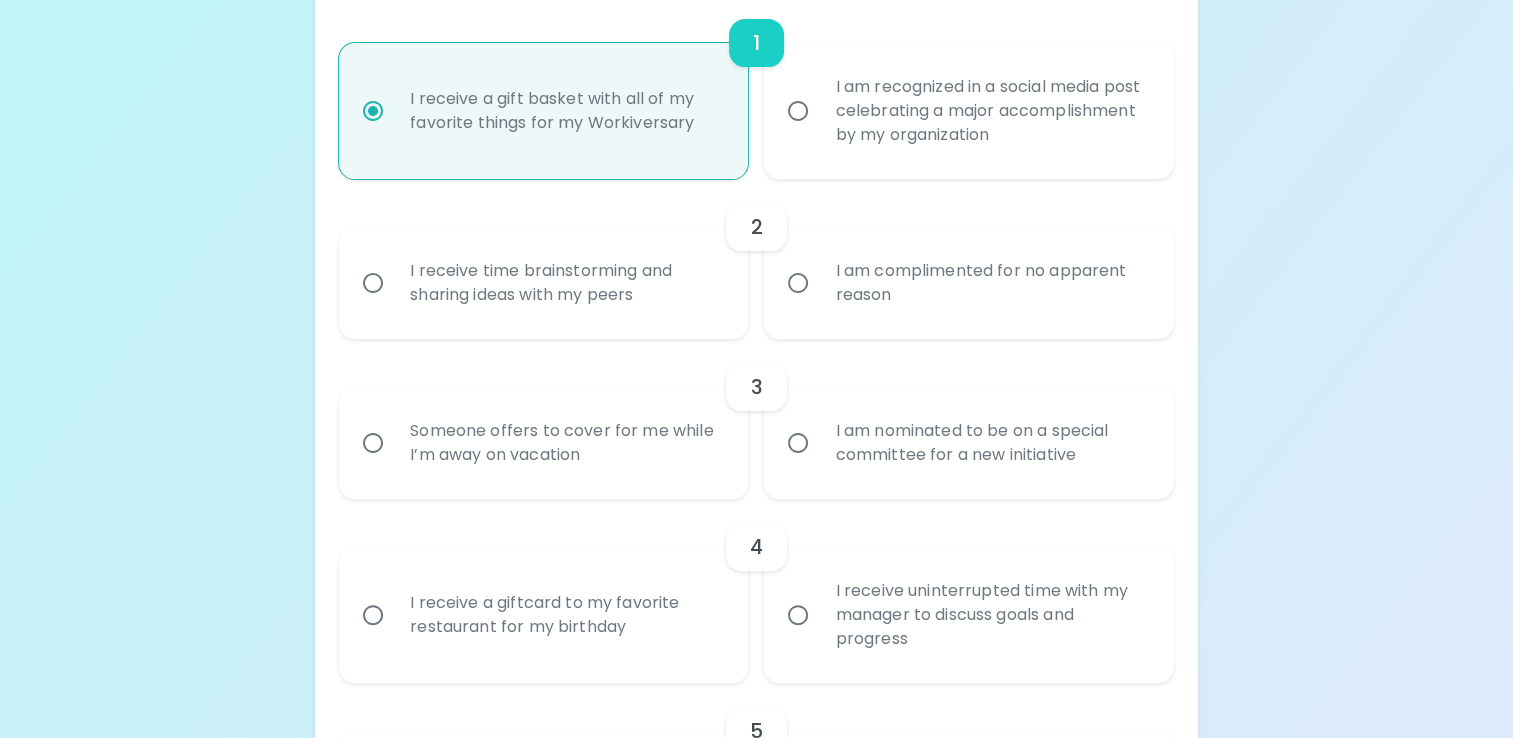 radio on "true" 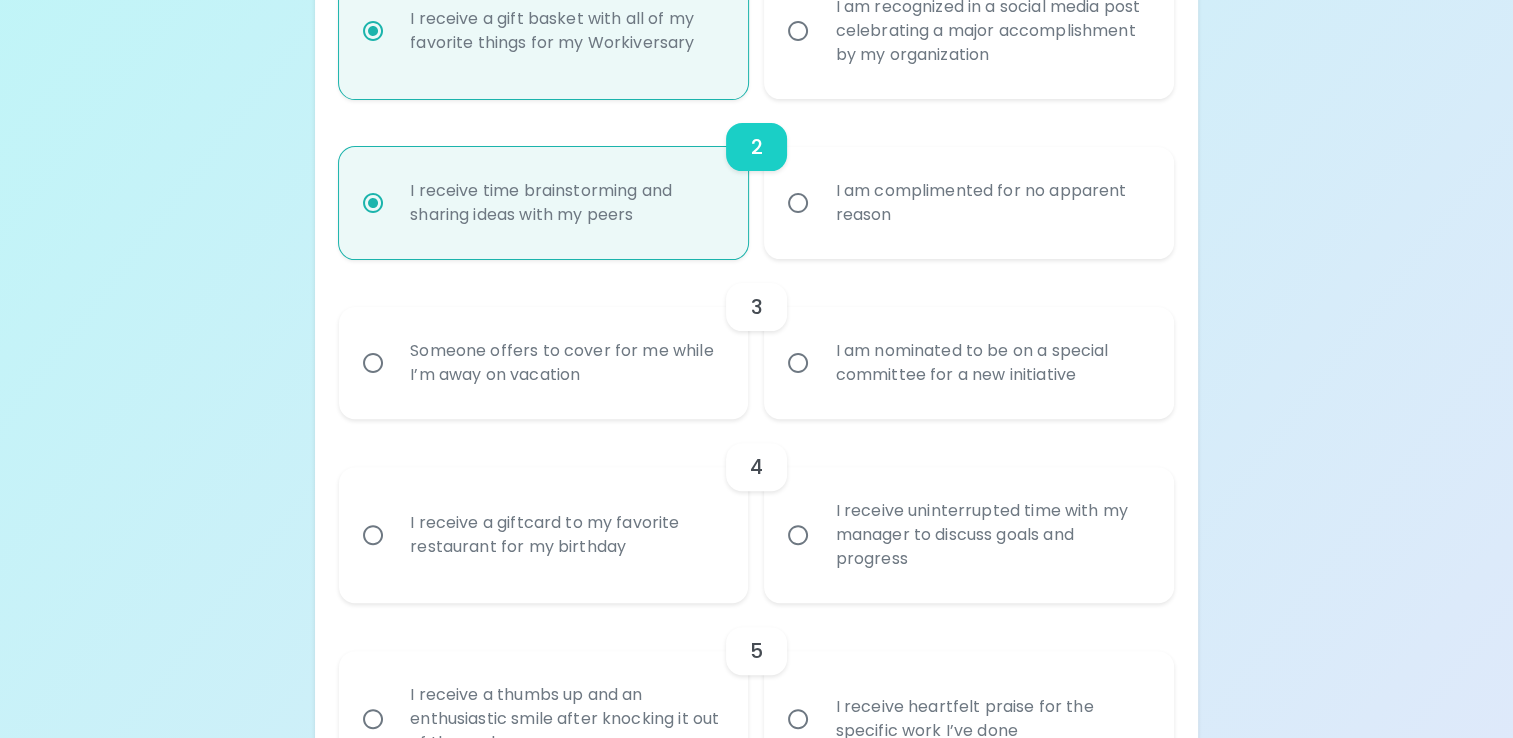 scroll, scrollTop: 644, scrollLeft: 0, axis: vertical 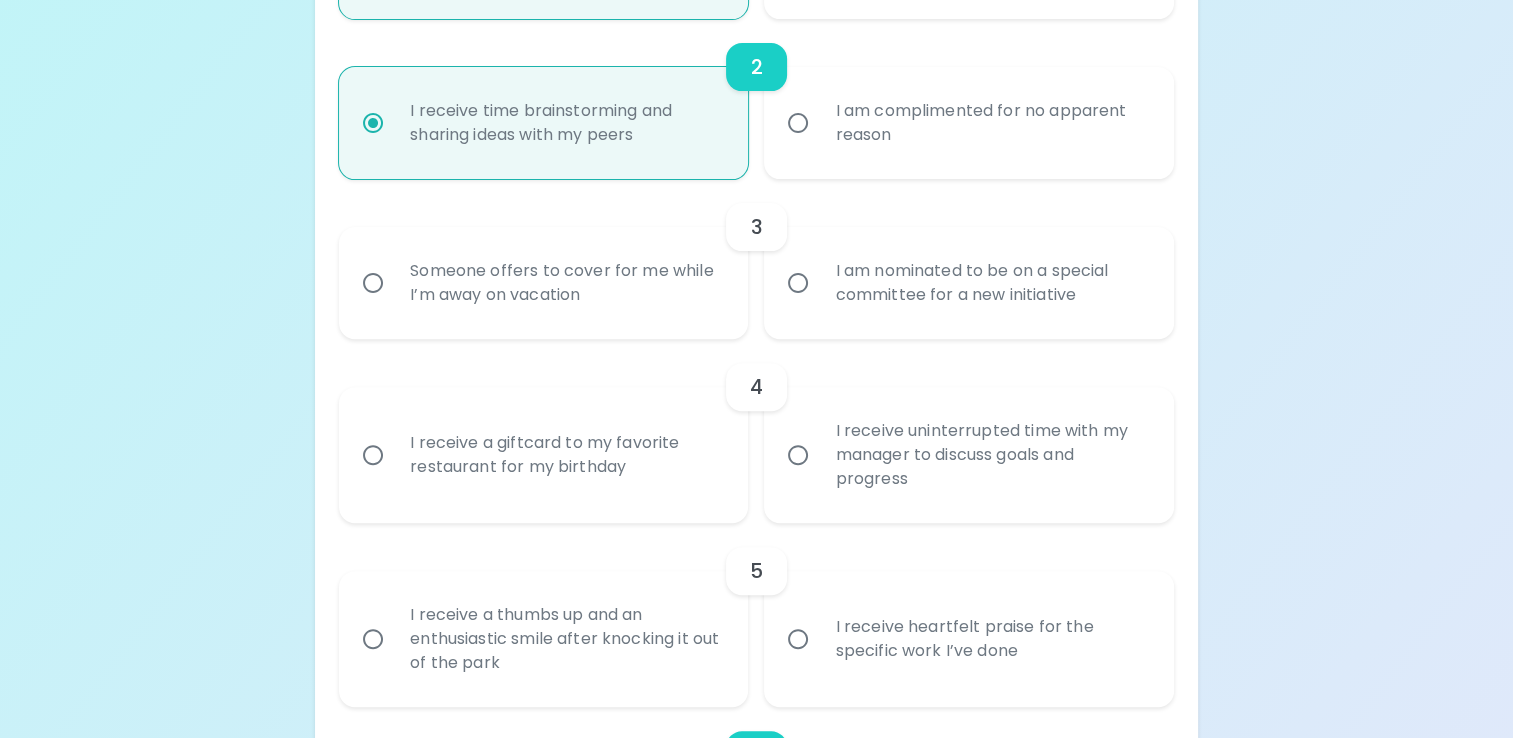 radio on "true" 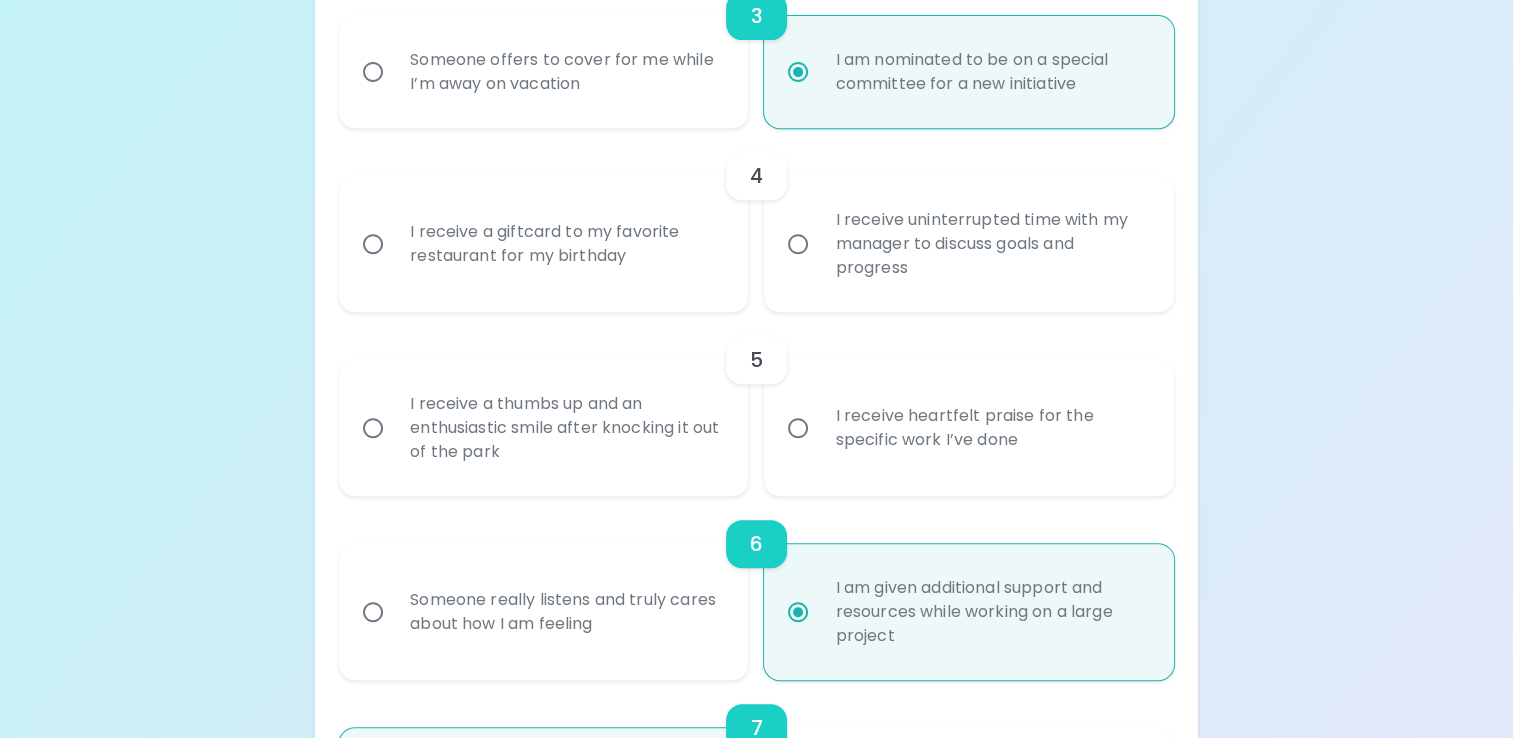 scroll, scrollTop: 856, scrollLeft: 0, axis: vertical 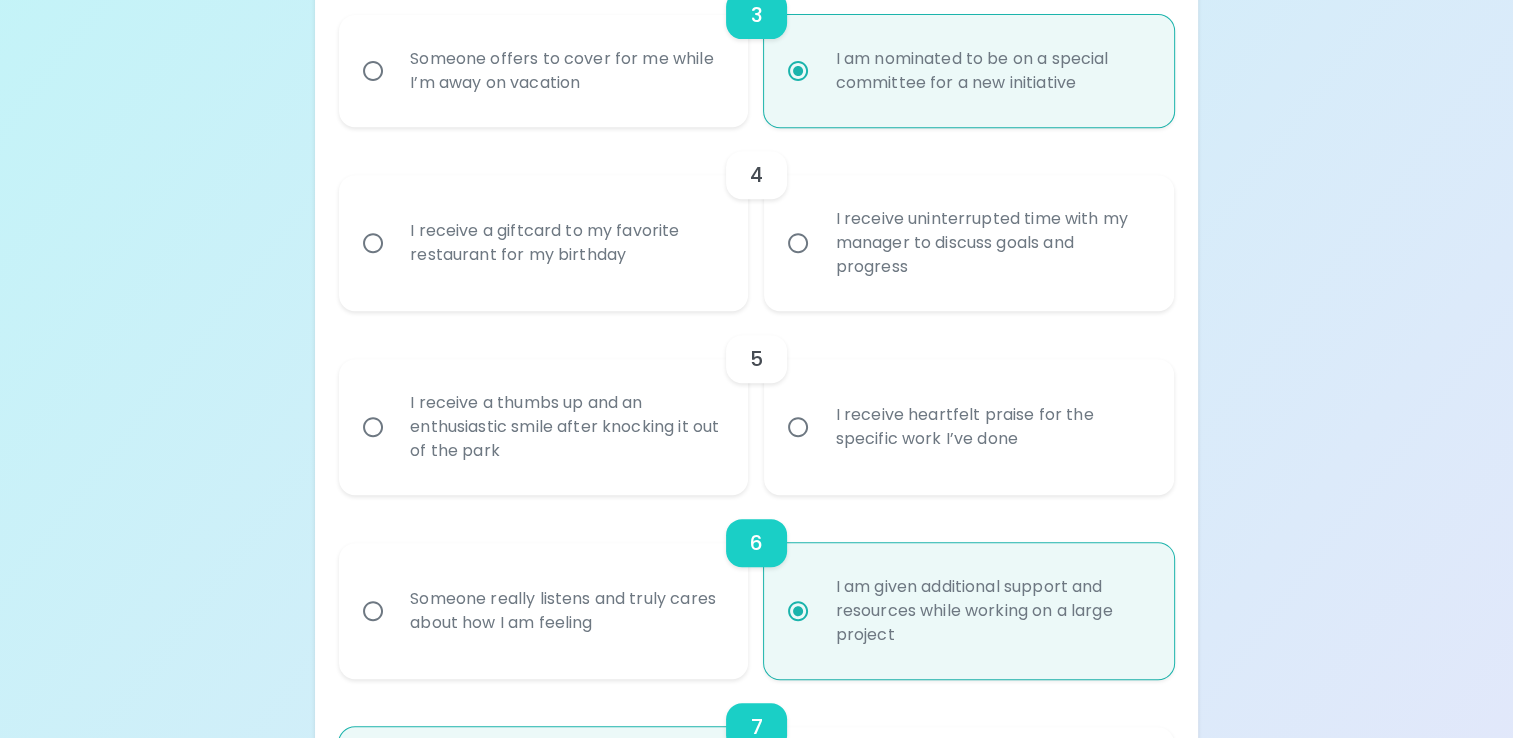 radio on "true" 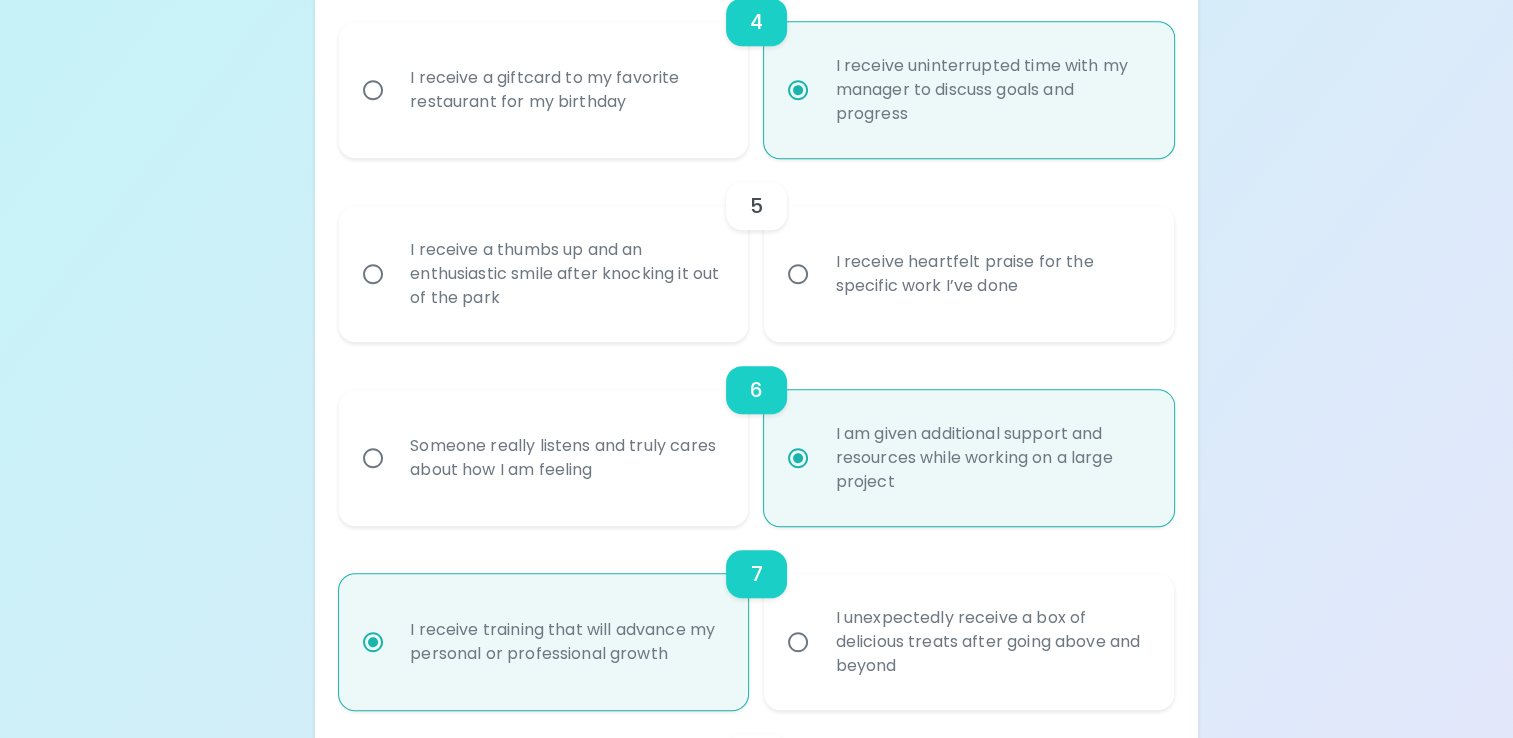 scroll, scrollTop: 1016, scrollLeft: 0, axis: vertical 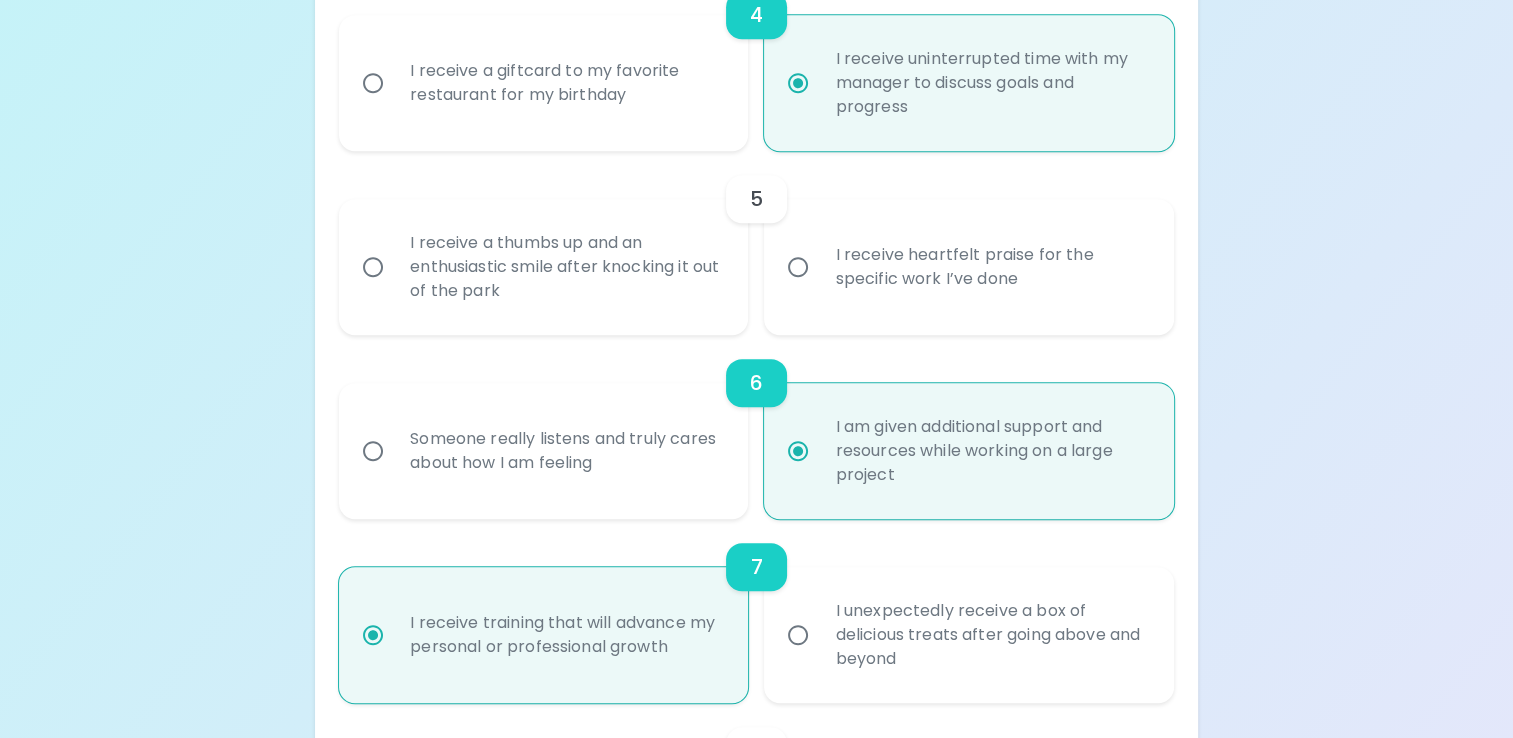 radio on "true" 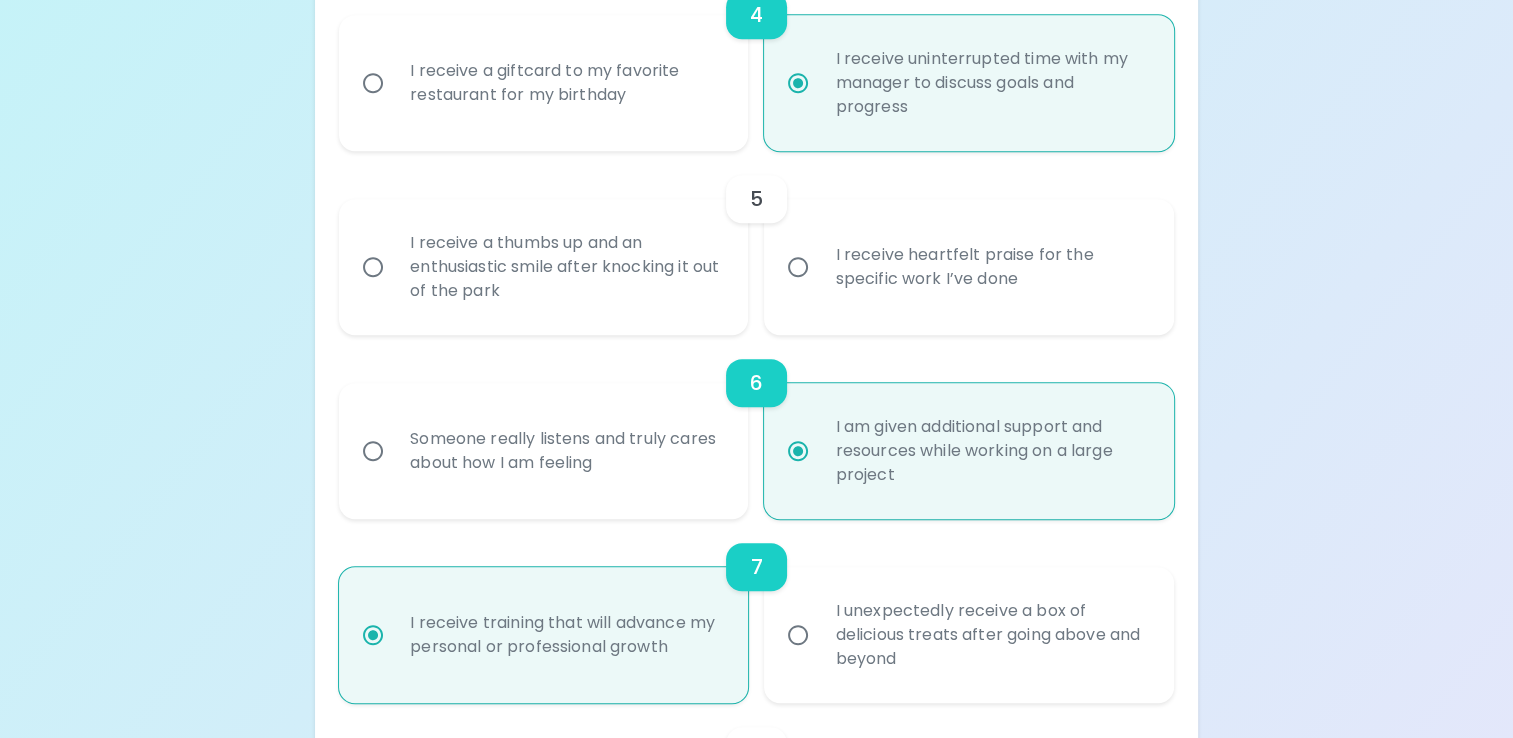 radio on "false" 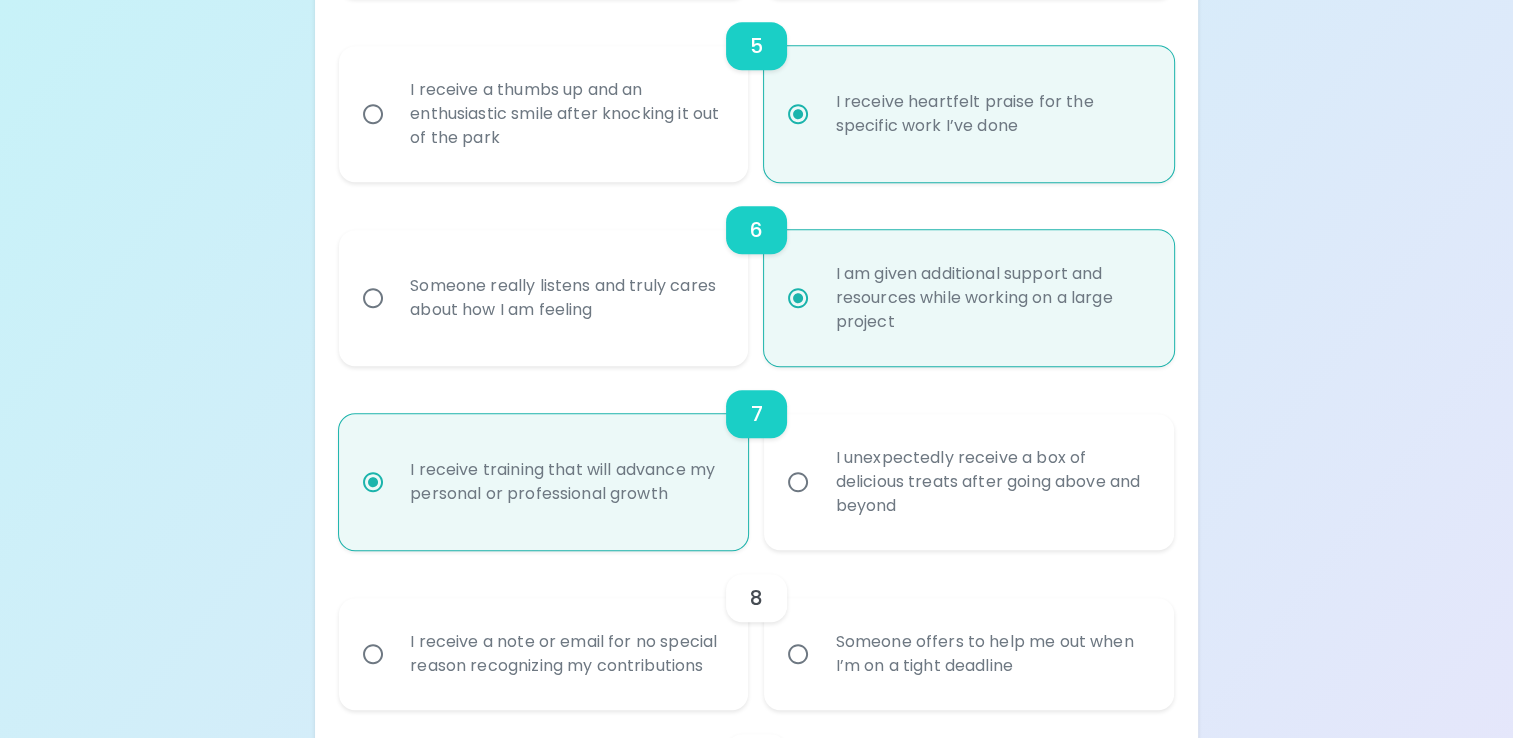 scroll, scrollTop: 1176, scrollLeft: 0, axis: vertical 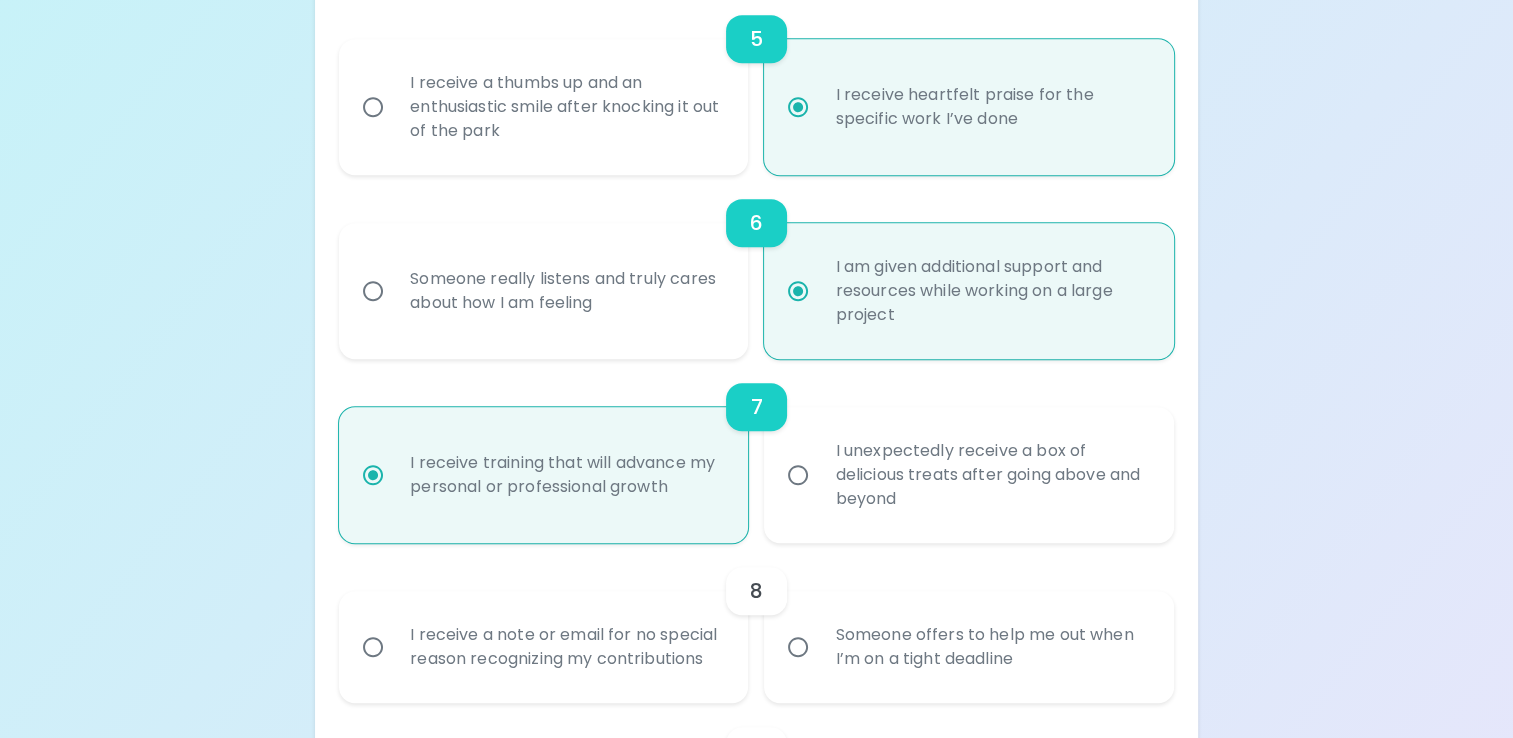 radio on "true" 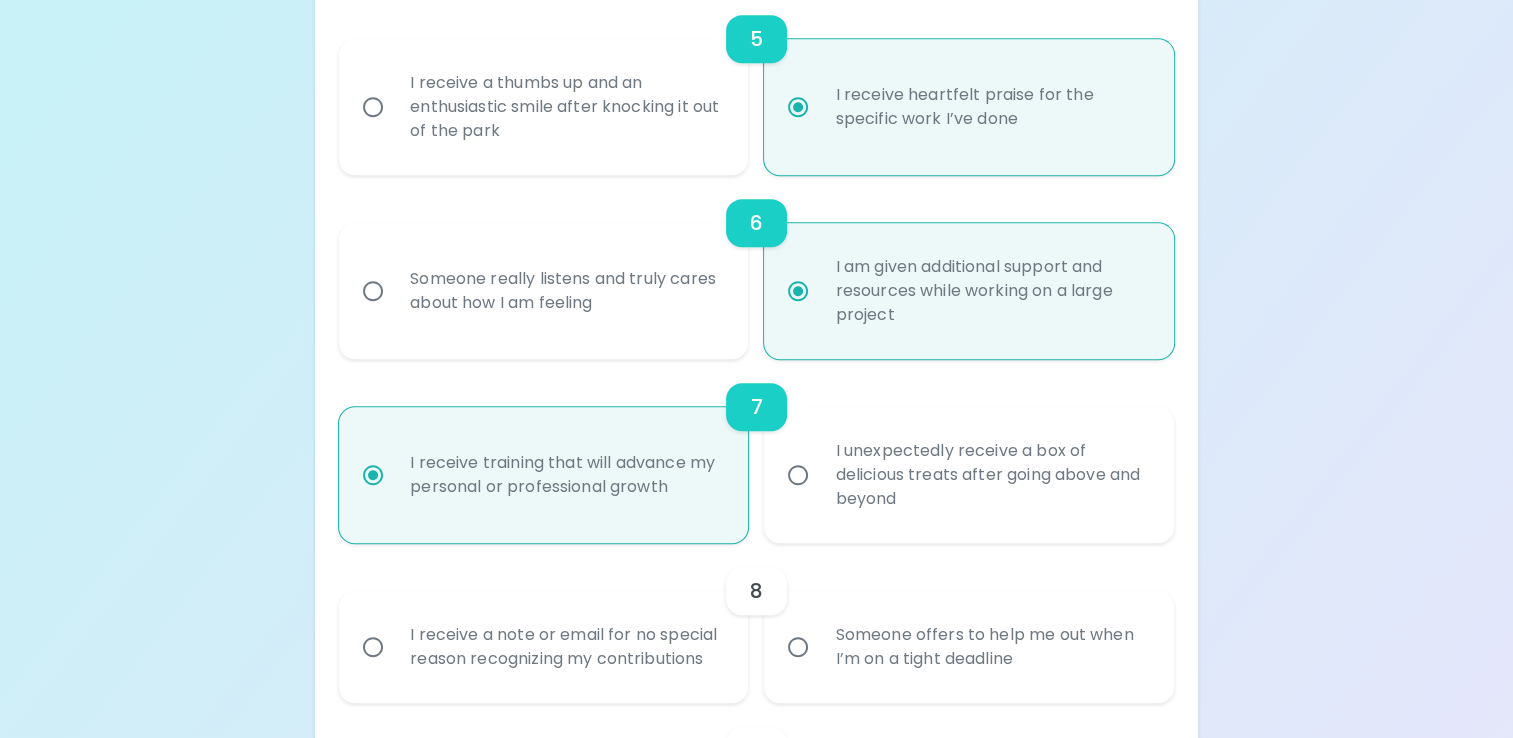 radio on "false" 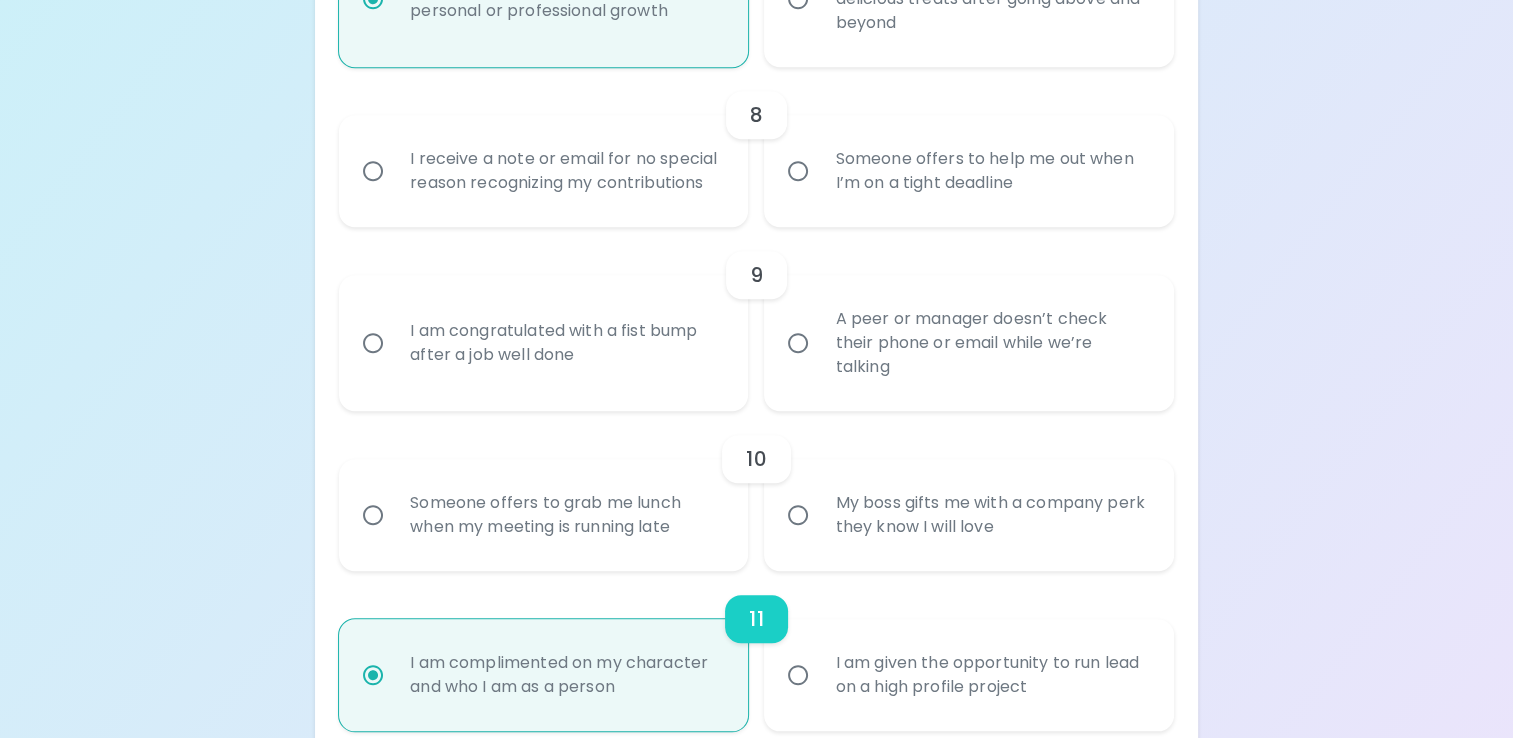scroll, scrollTop: 1653, scrollLeft: 0, axis: vertical 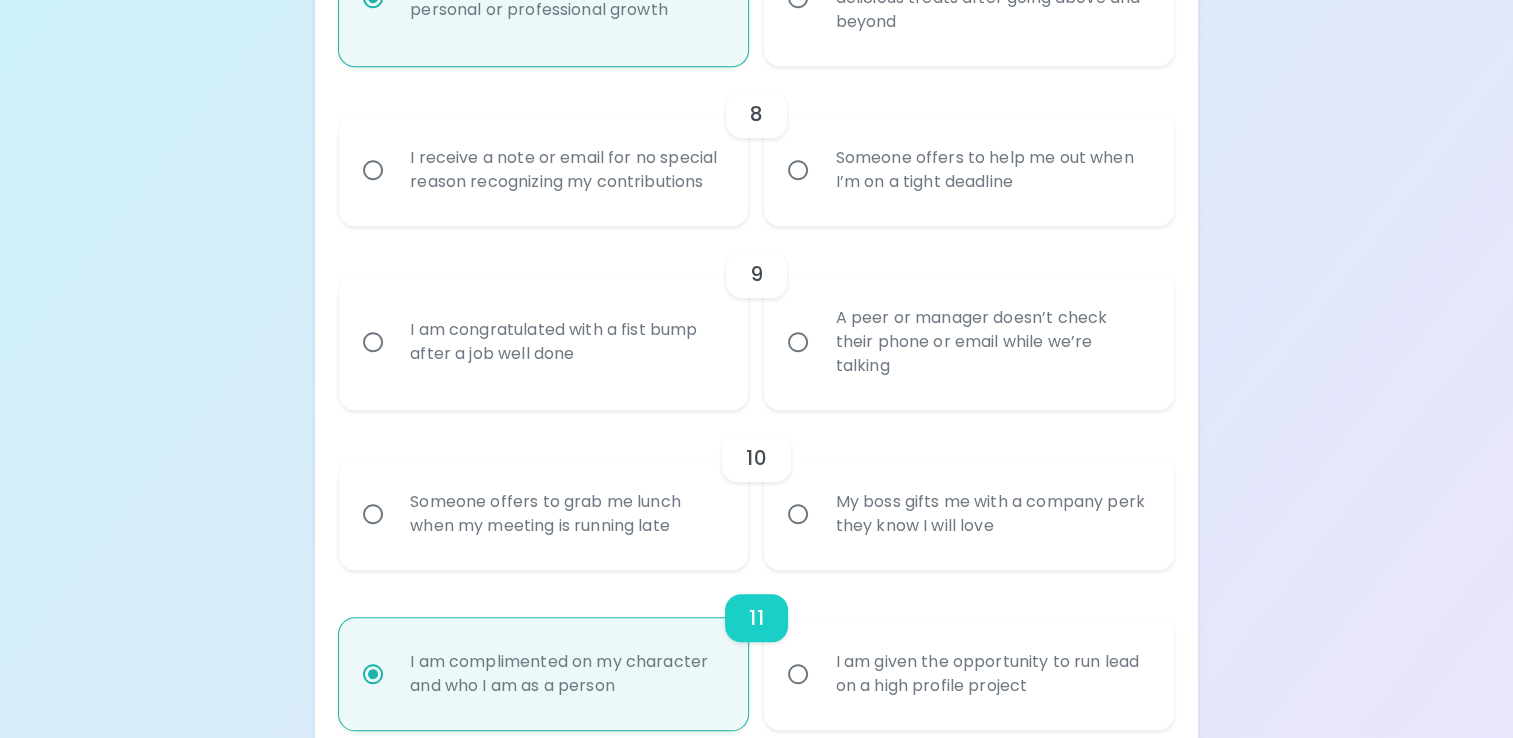 radio on "true" 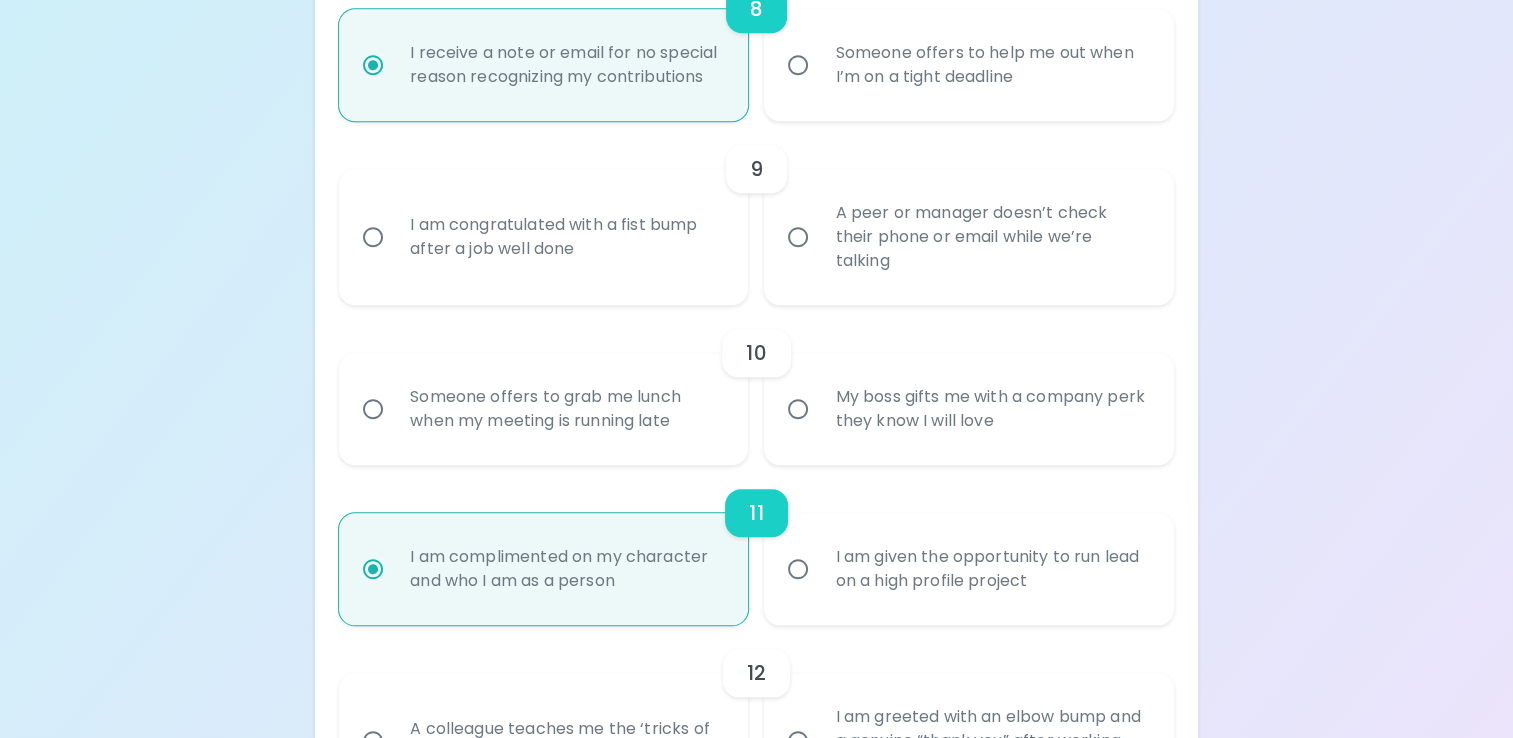 scroll, scrollTop: 1757, scrollLeft: 0, axis: vertical 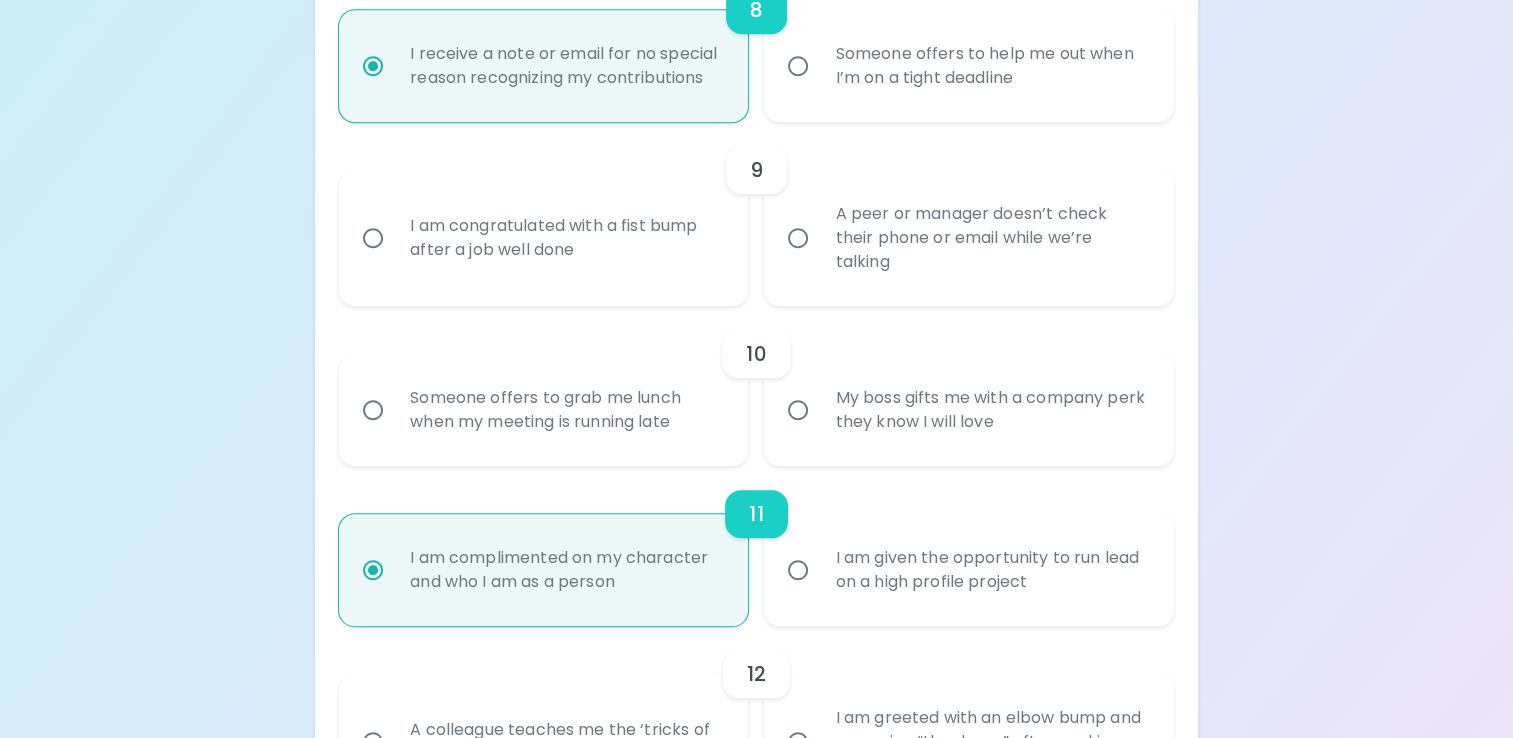 radio on "true" 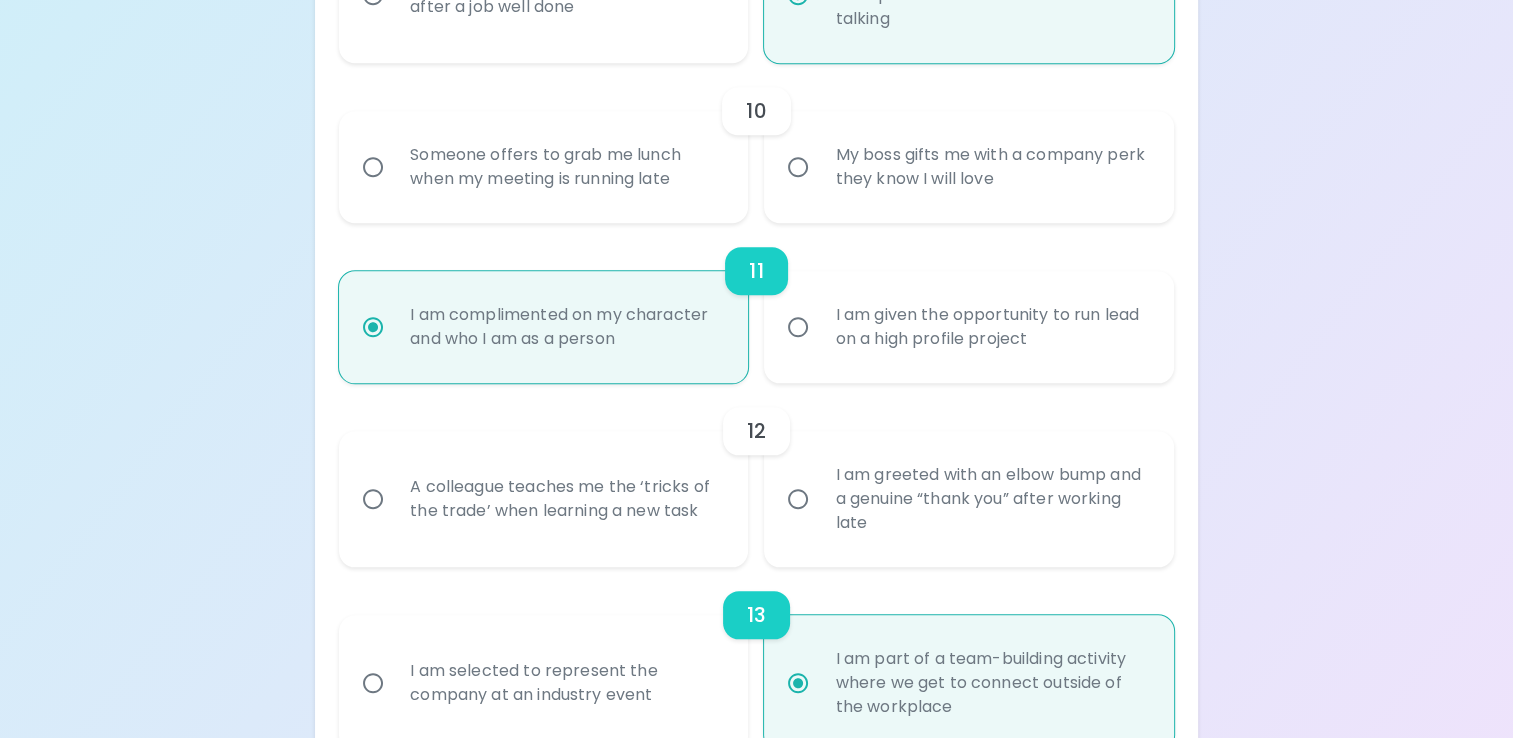 scroll, scrollTop: 2013, scrollLeft: 0, axis: vertical 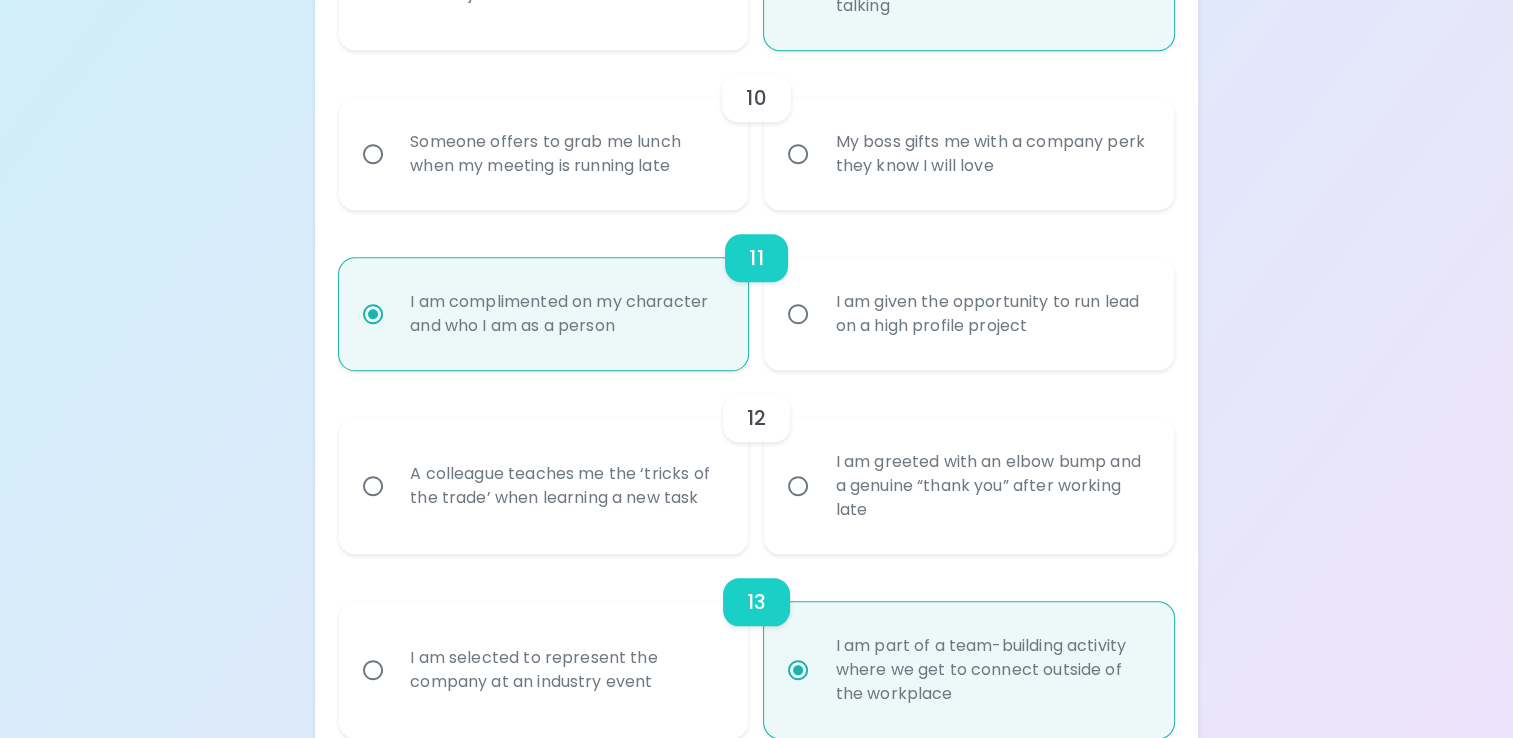 radio on "true" 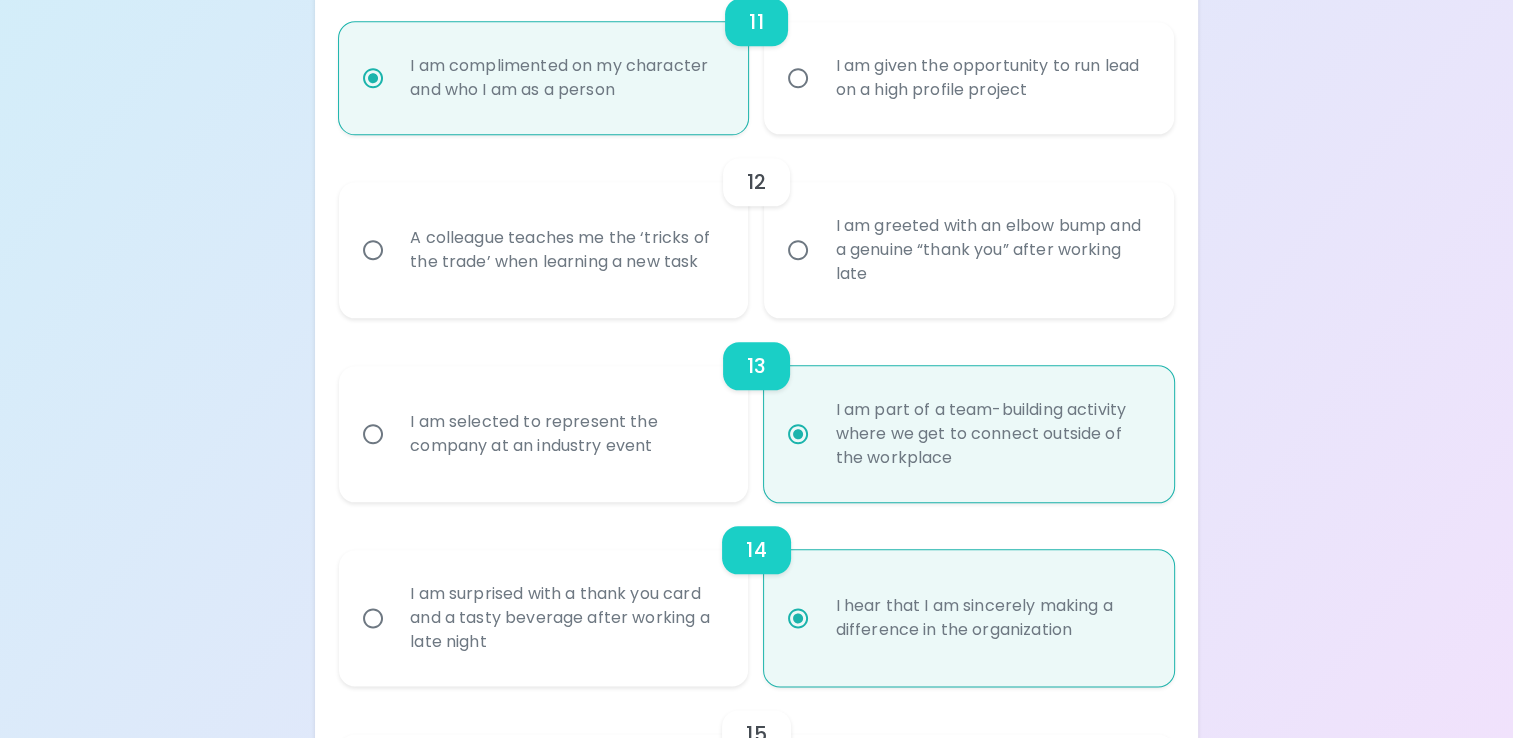 scroll, scrollTop: 2248, scrollLeft: 0, axis: vertical 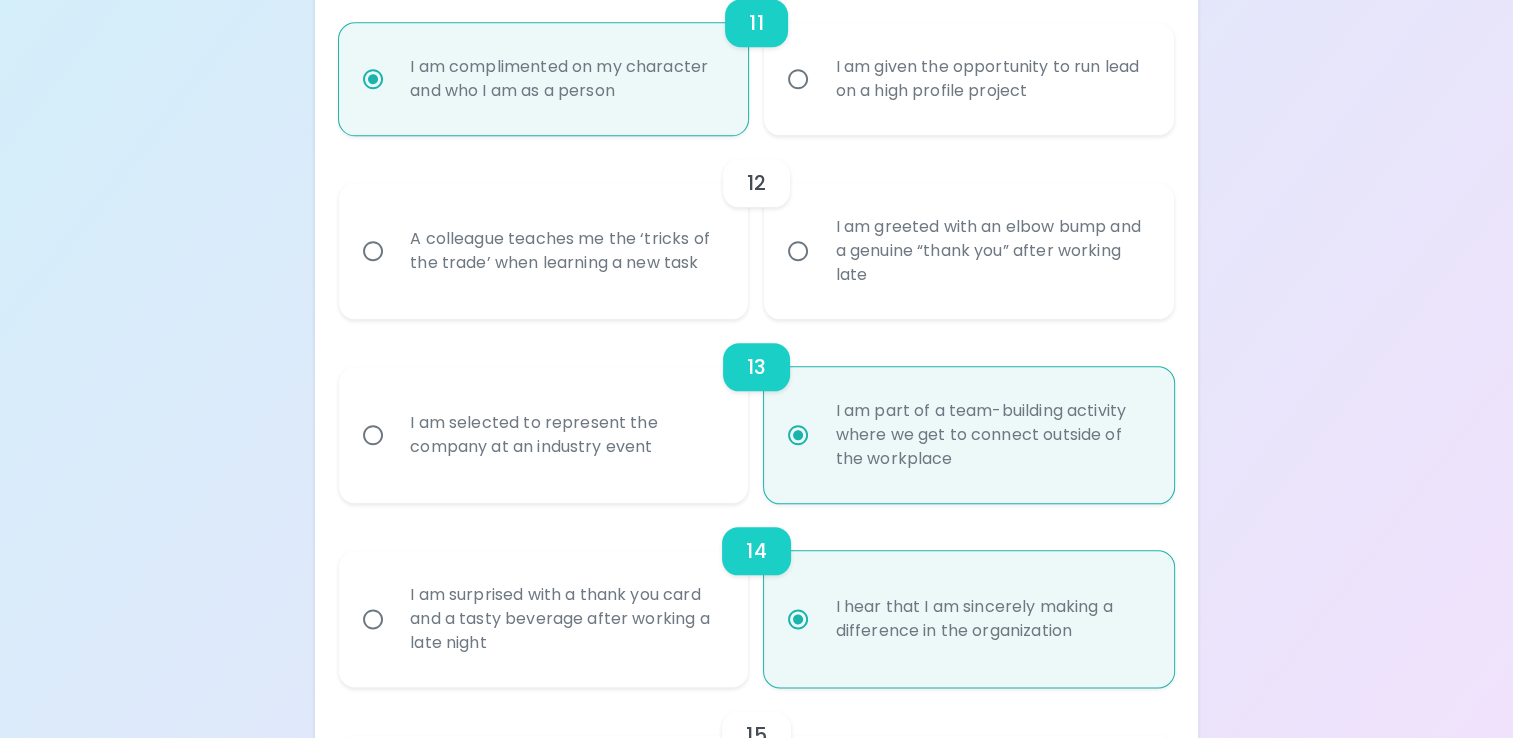 radio on "true" 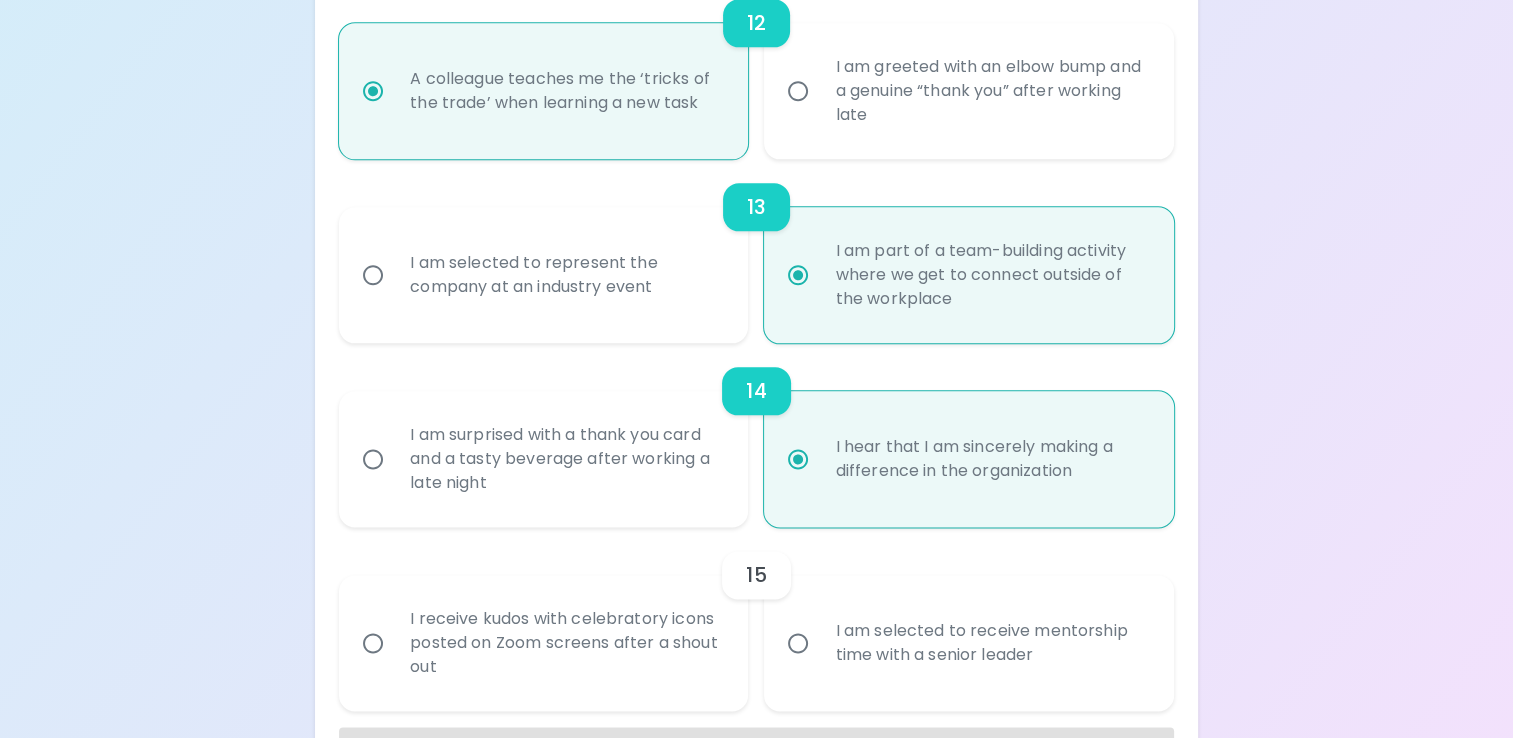 scroll, scrollTop: 2478, scrollLeft: 0, axis: vertical 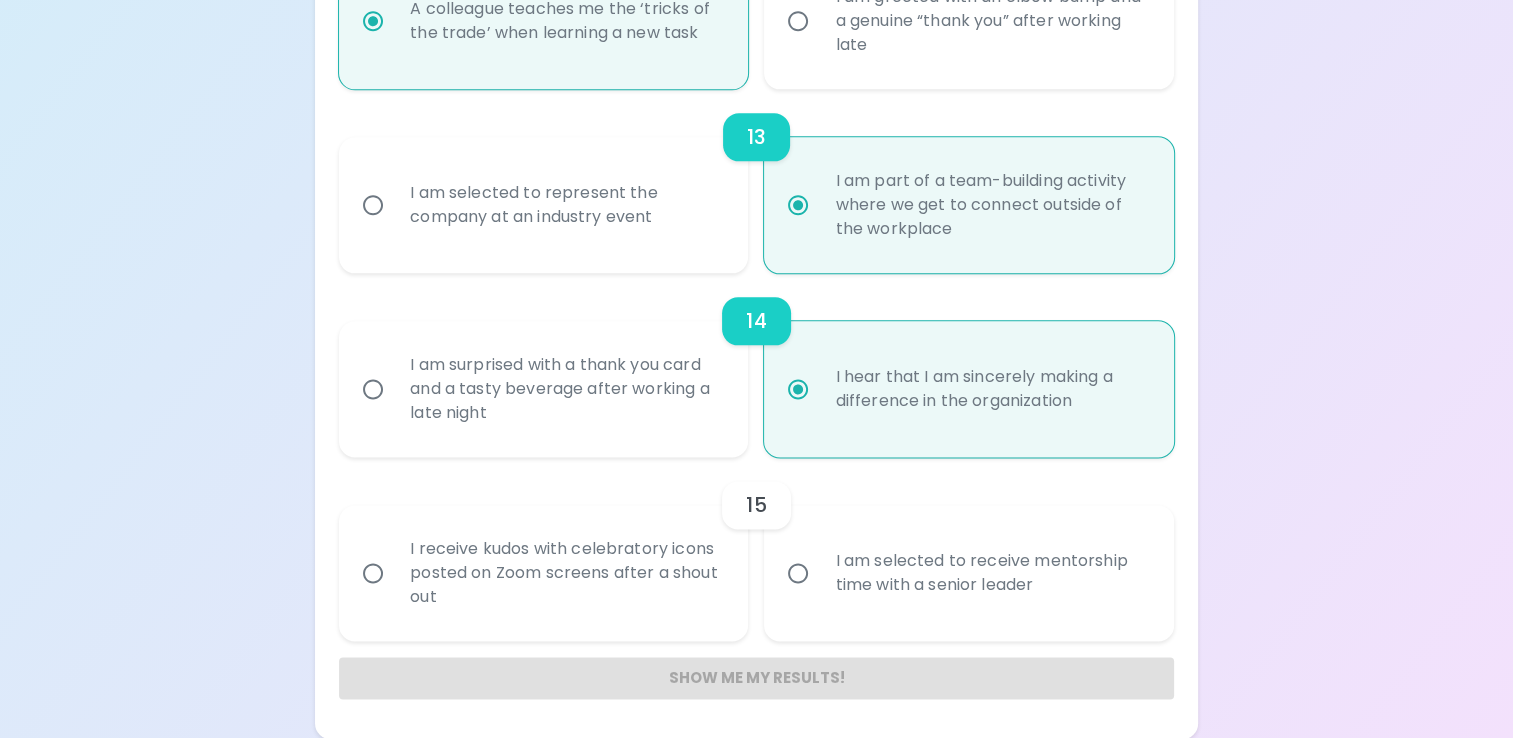 radio on "true" 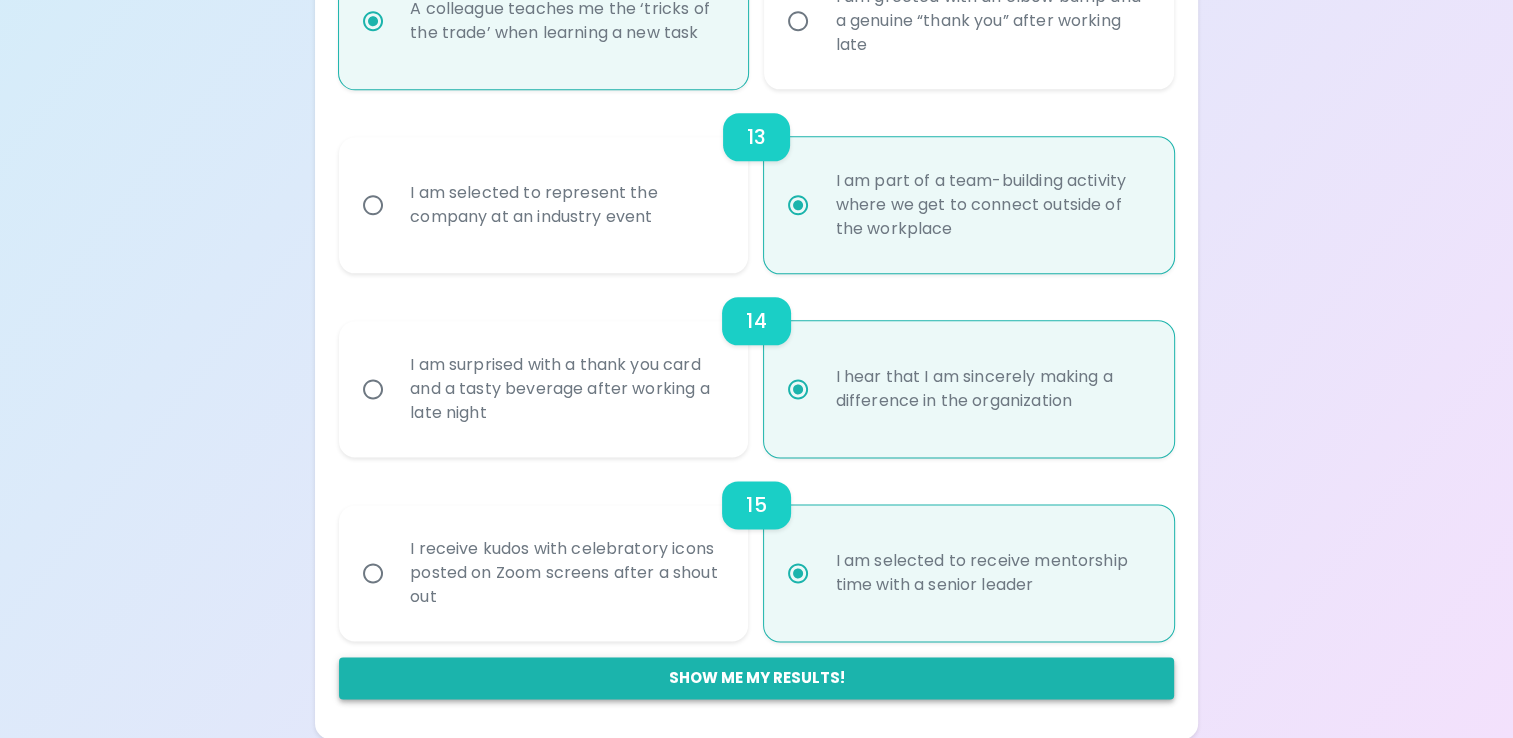 radio on "true" 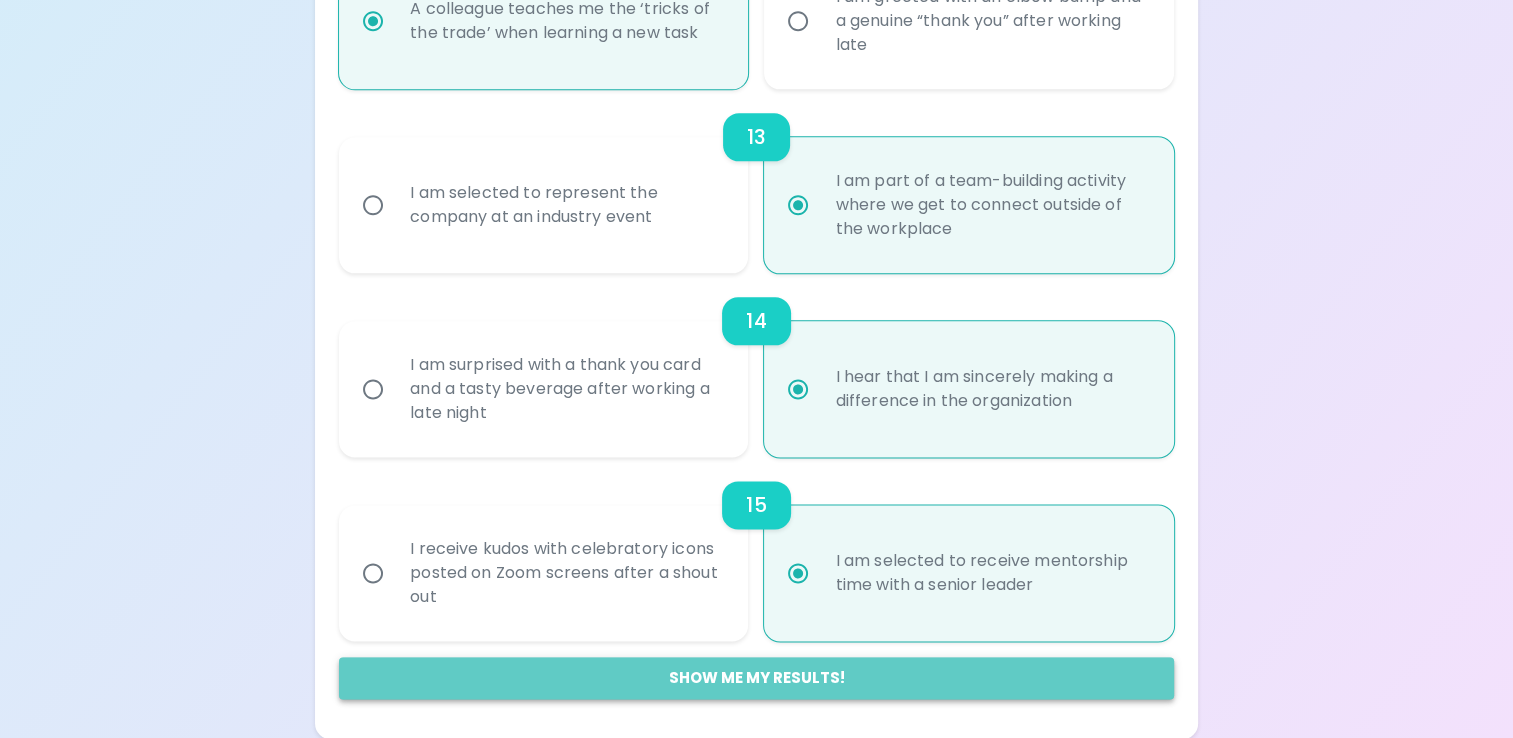 click on "Show me my results!" at bounding box center [756, 678] 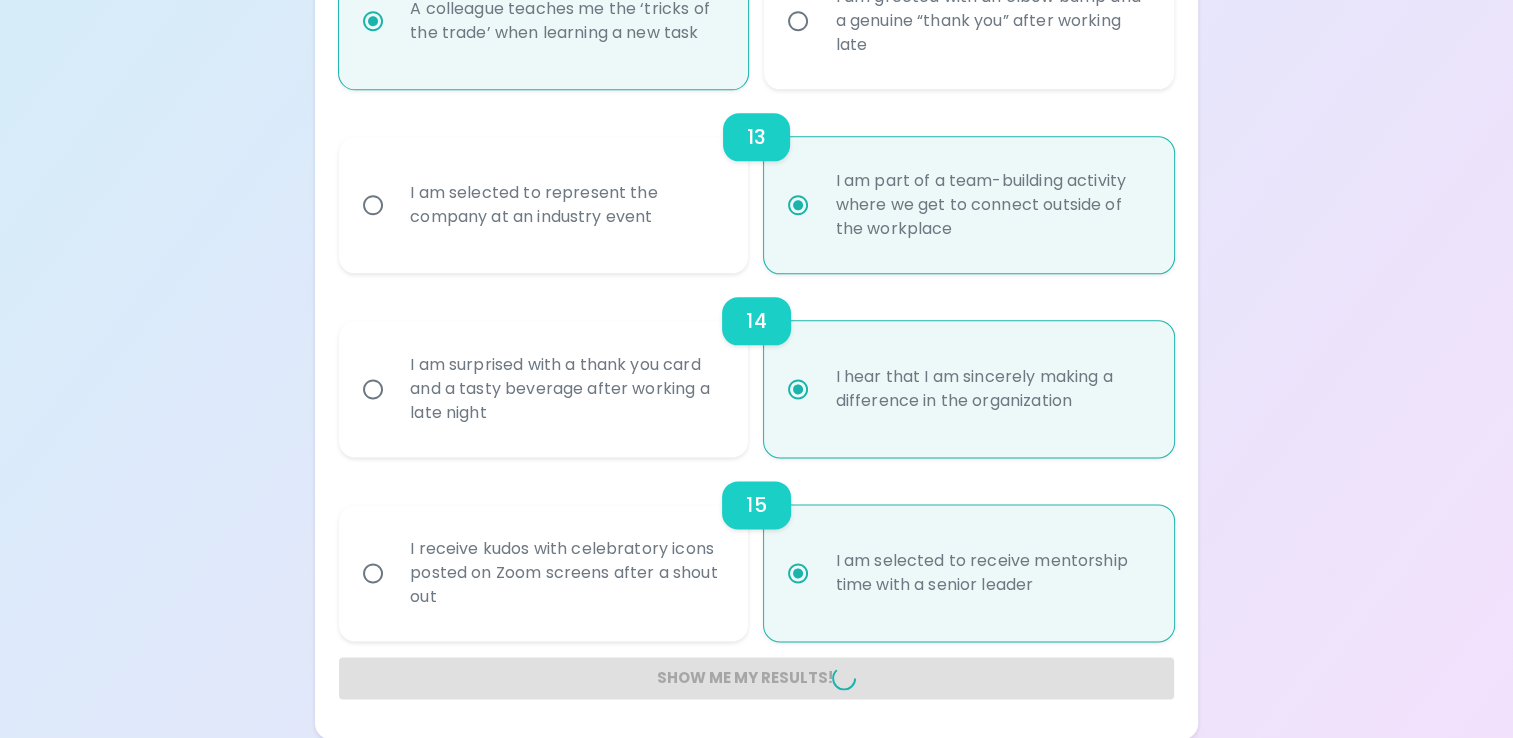 radio on "false" 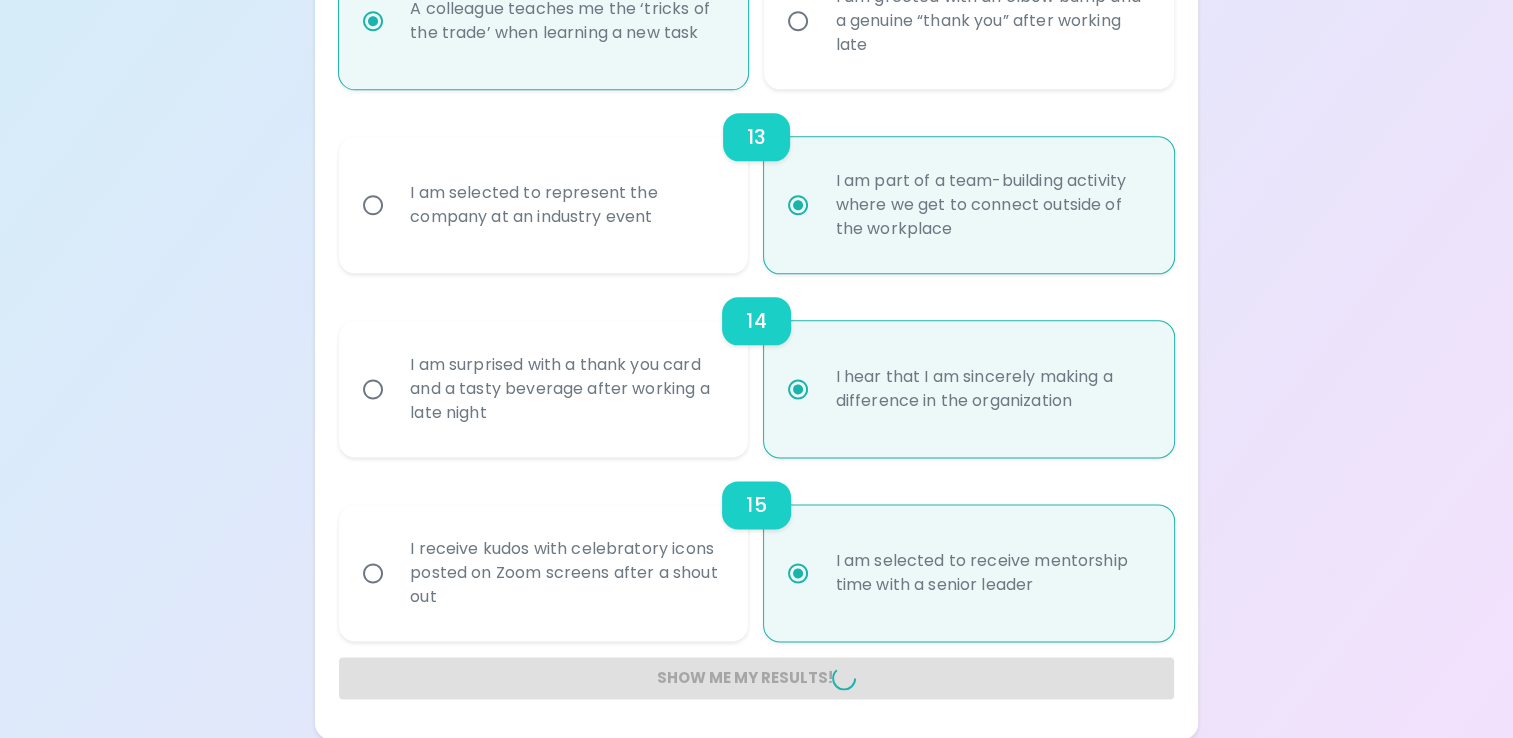 radio on "false" 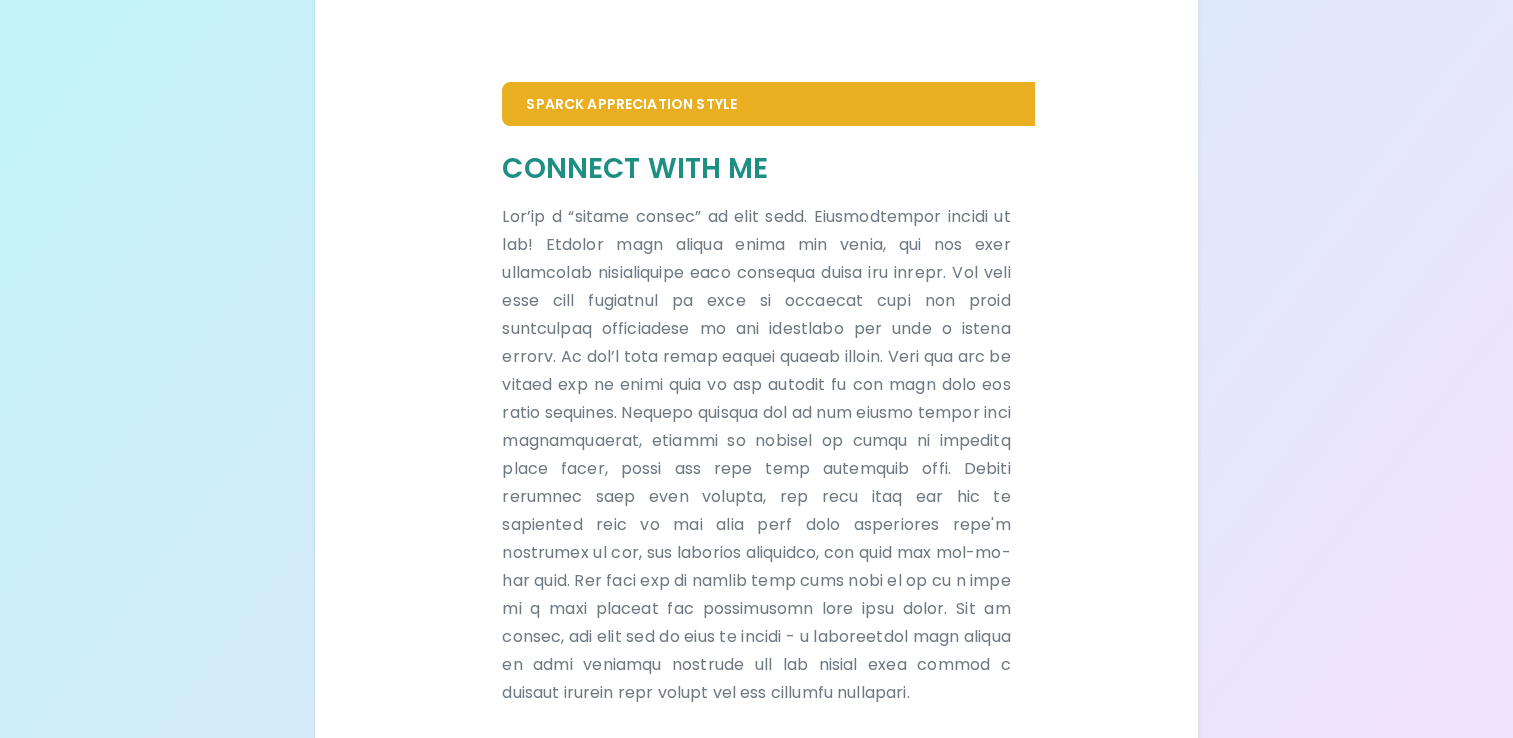 scroll, scrollTop: 437, scrollLeft: 0, axis: vertical 